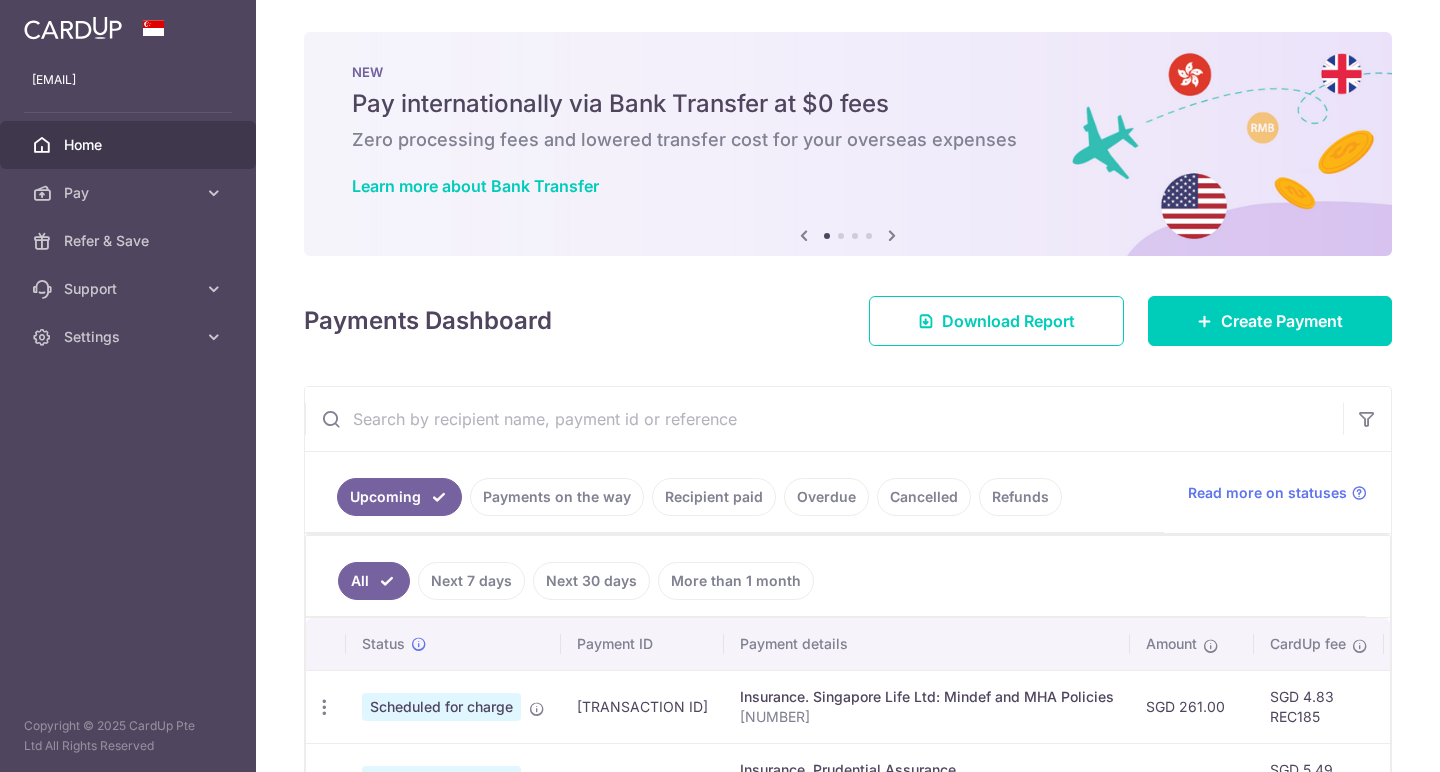 scroll, scrollTop: 0, scrollLeft: 0, axis: both 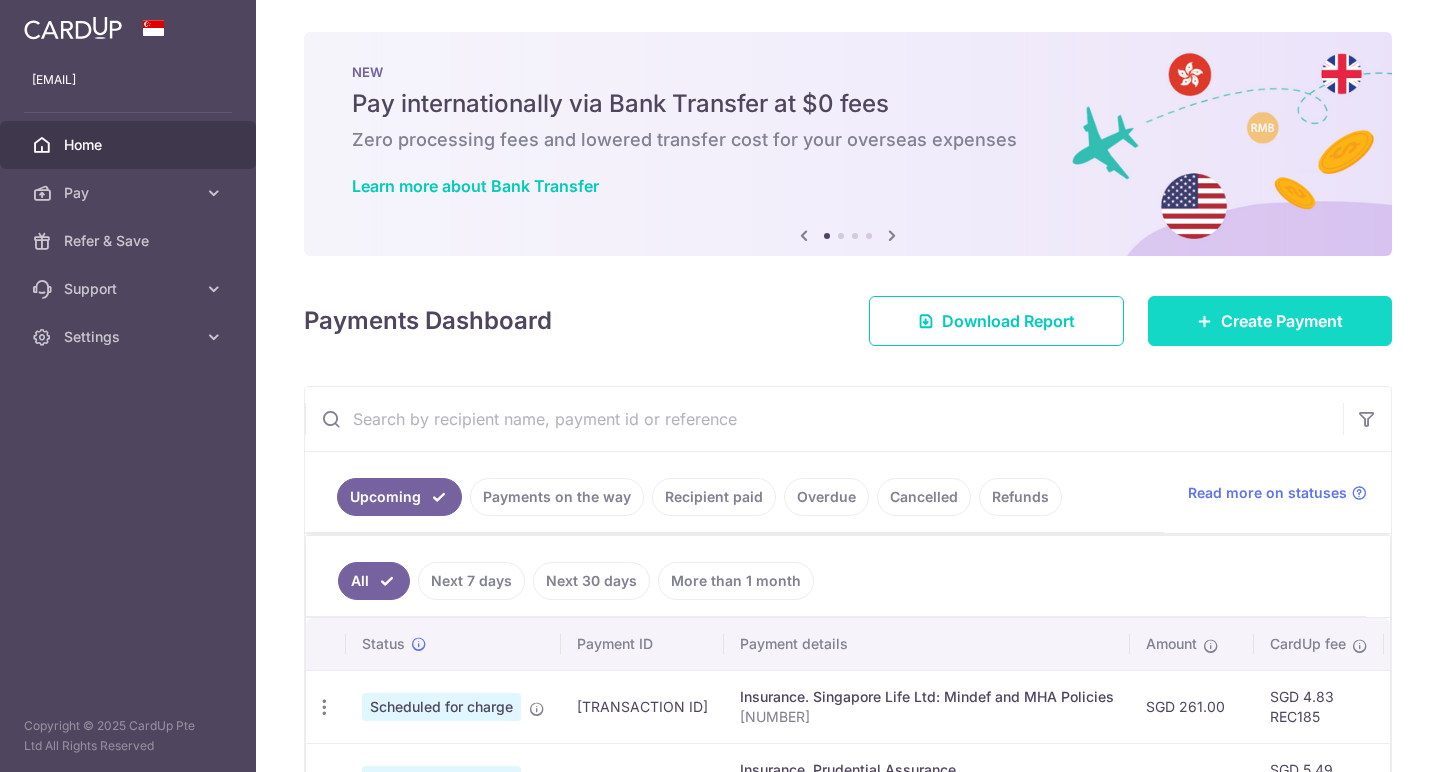 click on "Create Payment" at bounding box center (1270, 321) 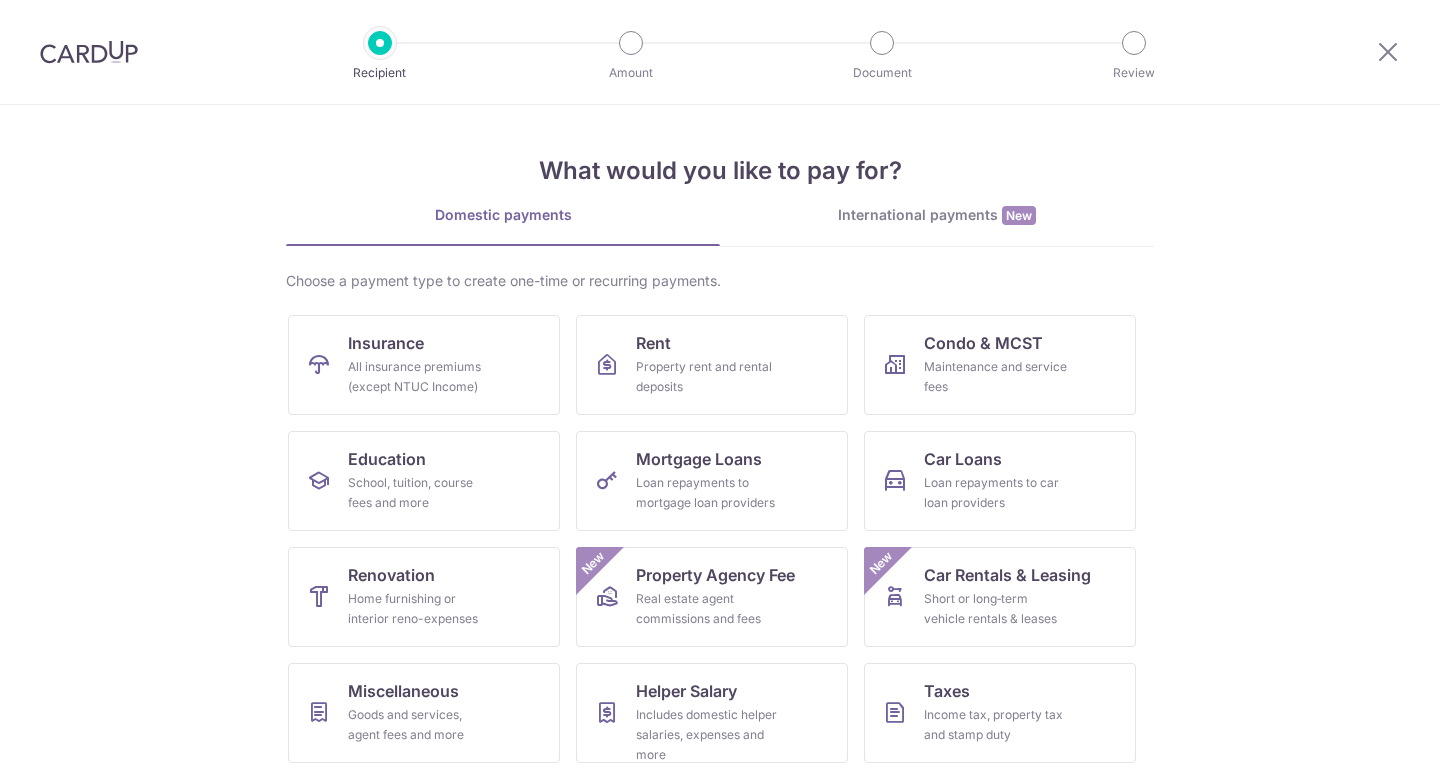 scroll, scrollTop: 0, scrollLeft: 0, axis: both 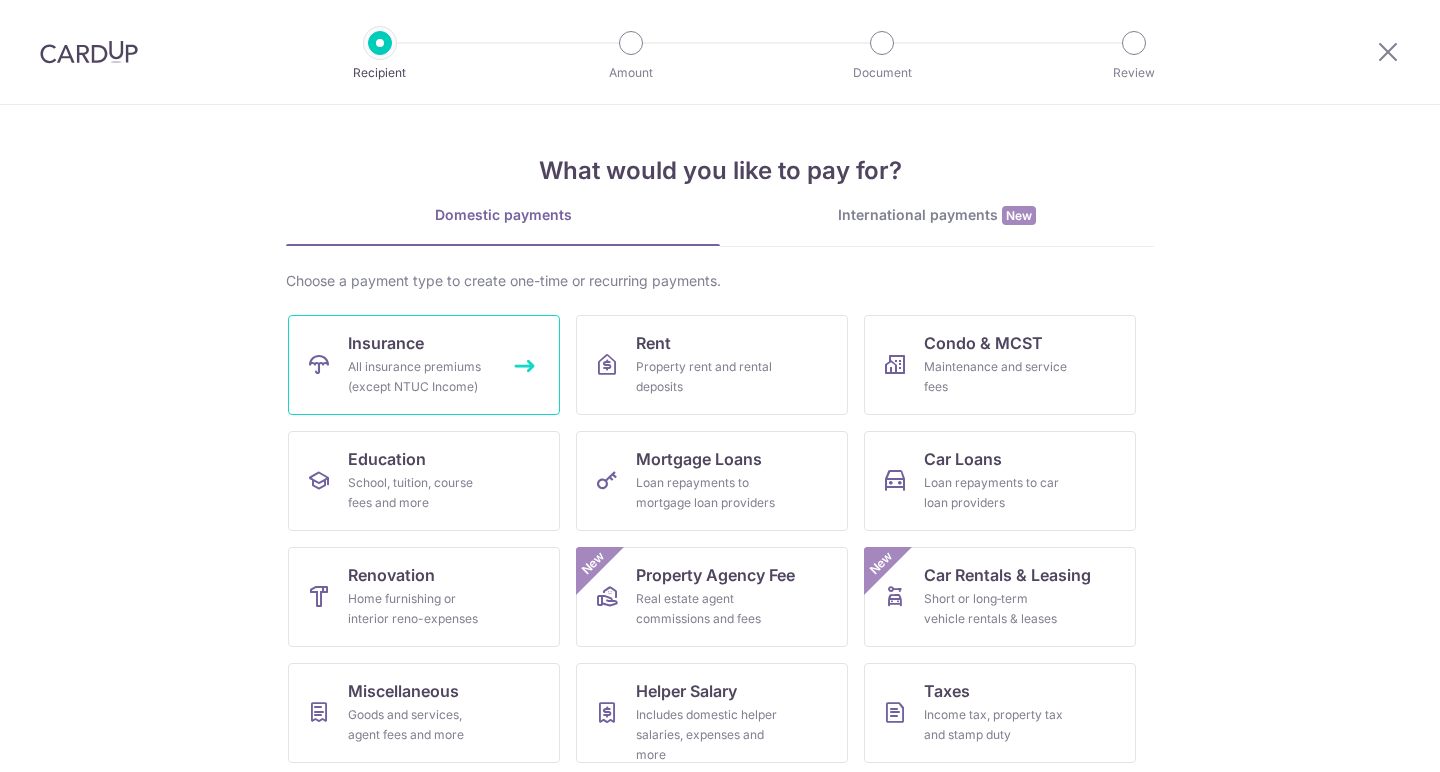 click on "Insurance" at bounding box center (386, 343) 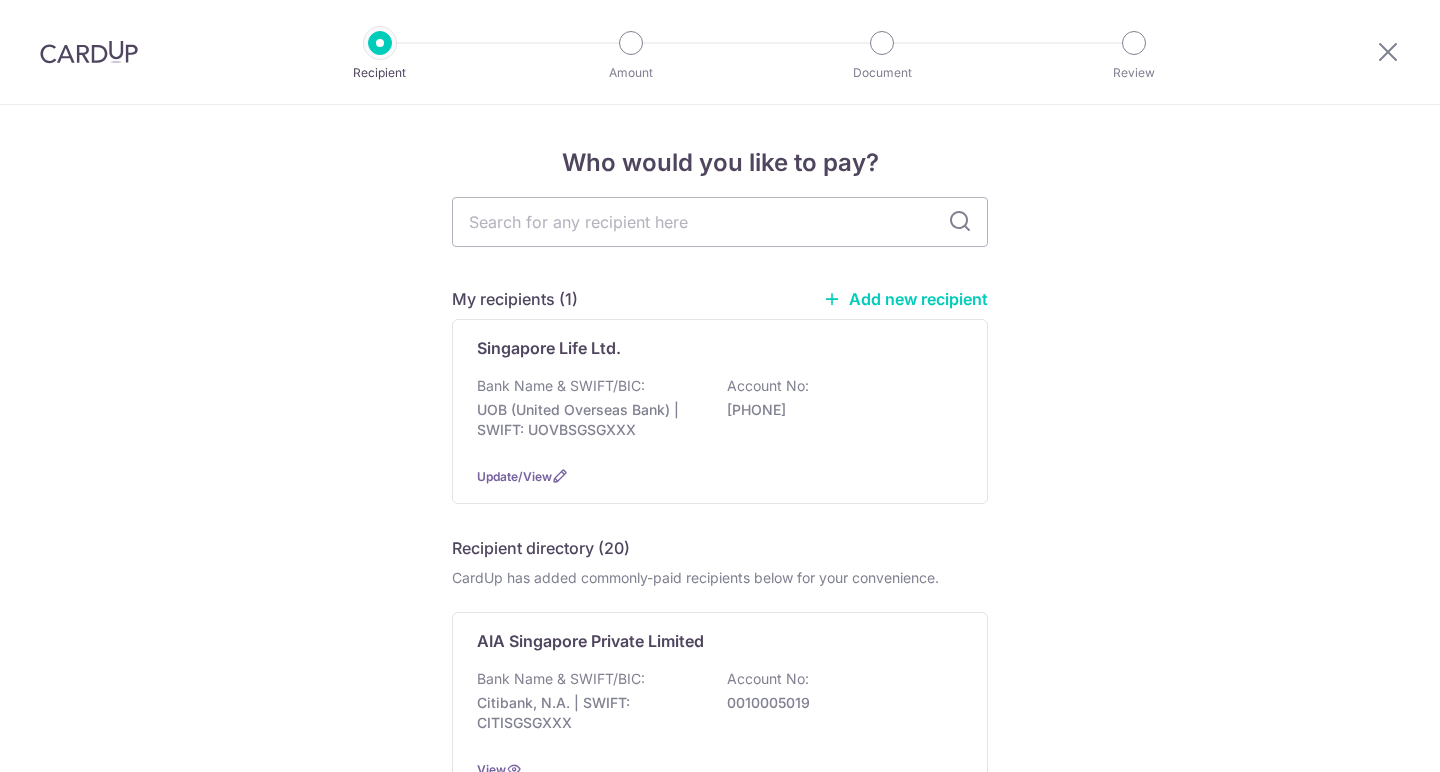 scroll, scrollTop: 0, scrollLeft: 0, axis: both 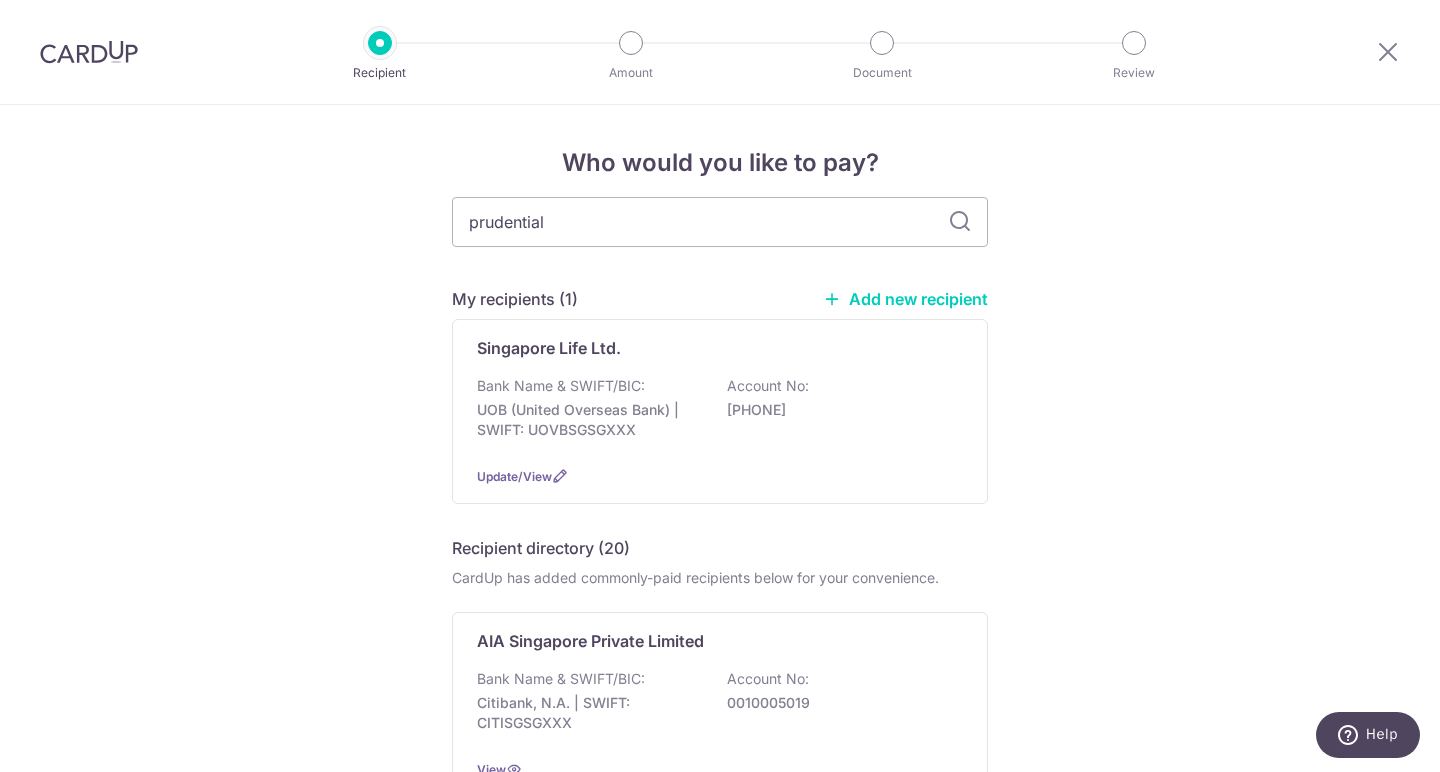 type on "prudential" 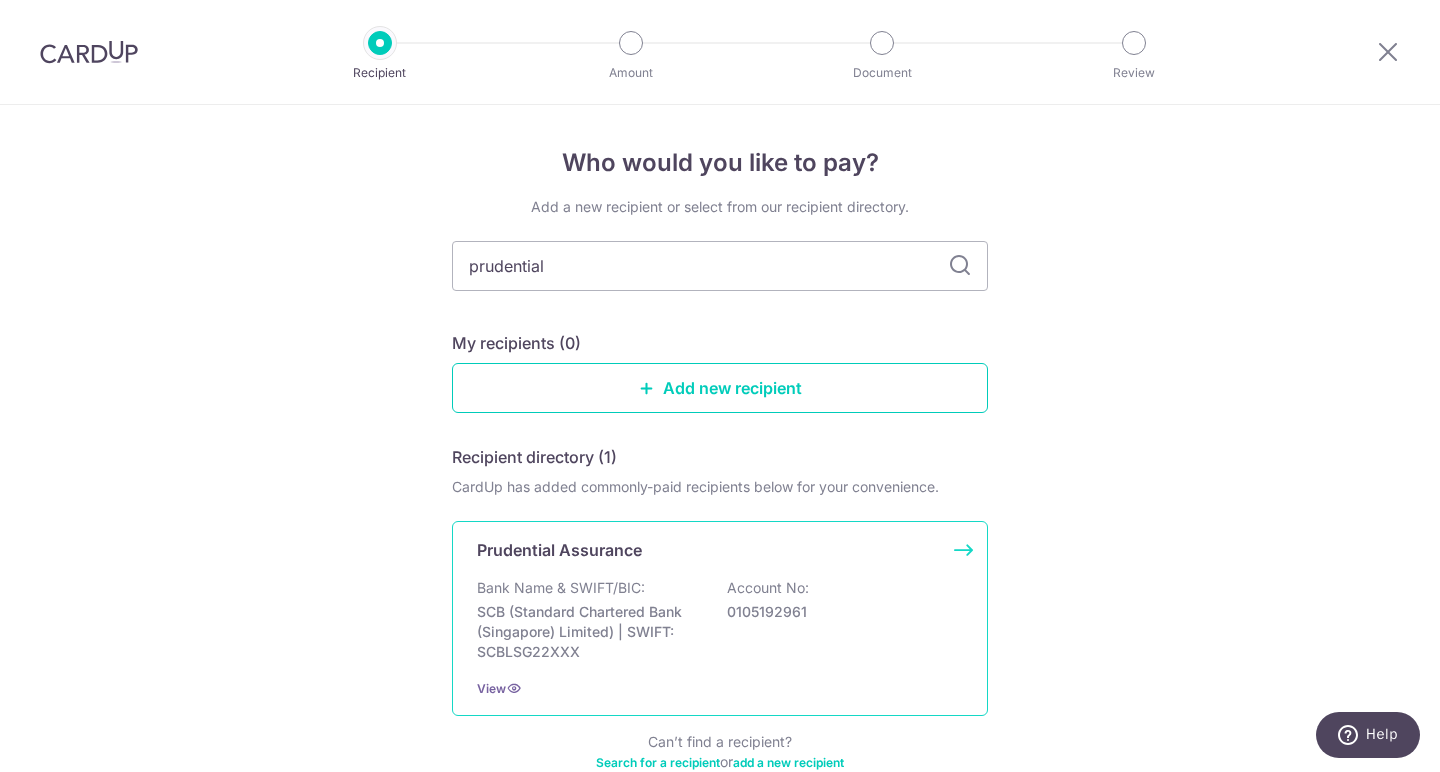 click on "Prudential Assurance
Bank Name & SWIFT/BIC:
SCB (Standard Chartered Bank (Singapore) Limited) | SWIFT: SCBLSG22XXX
Account No:
0105192961
View" at bounding box center [720, 618] 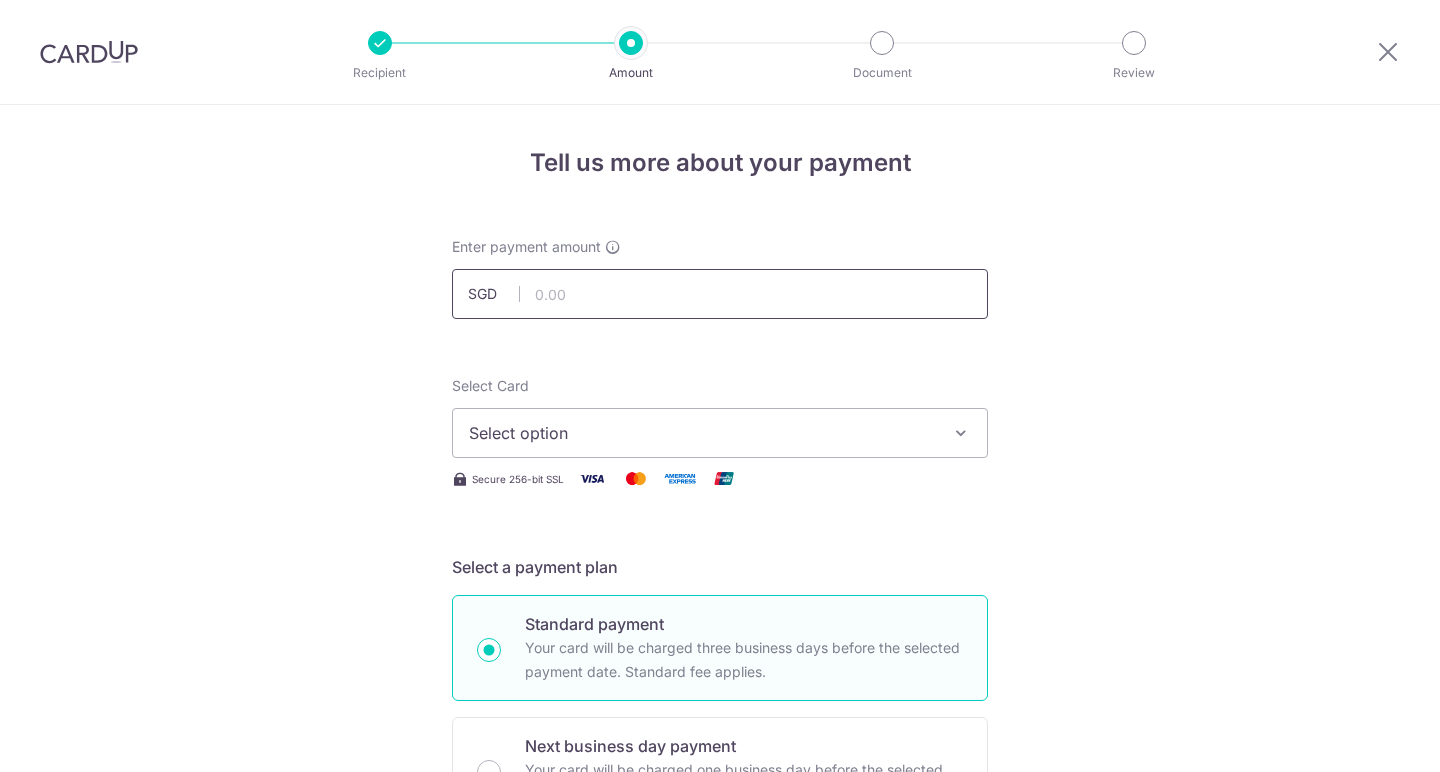 scroll, scrollTop: 0, scrollLeft: 0, axis: both 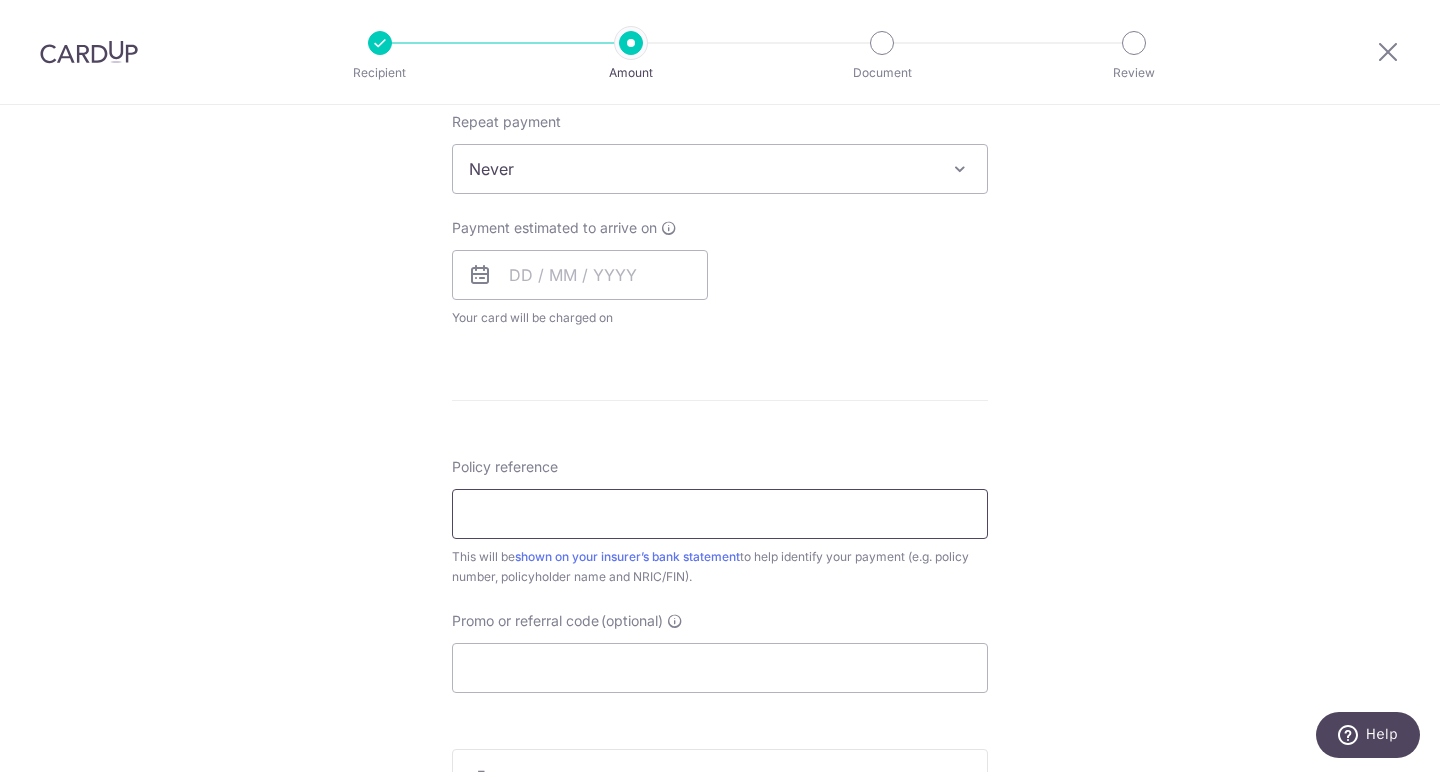 type on "172.00" 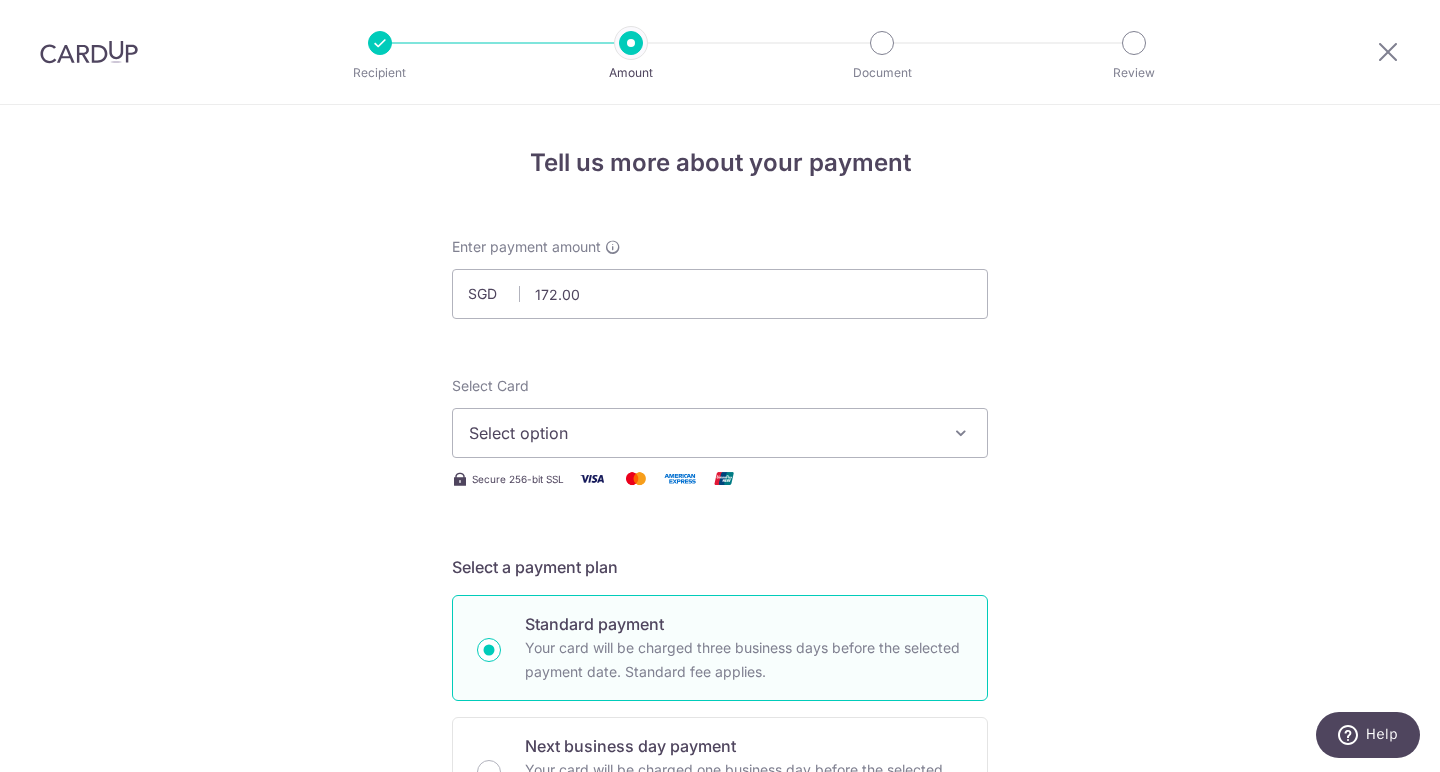 scroll, scrollTop: 0, scrollLeft: 0, axis: both 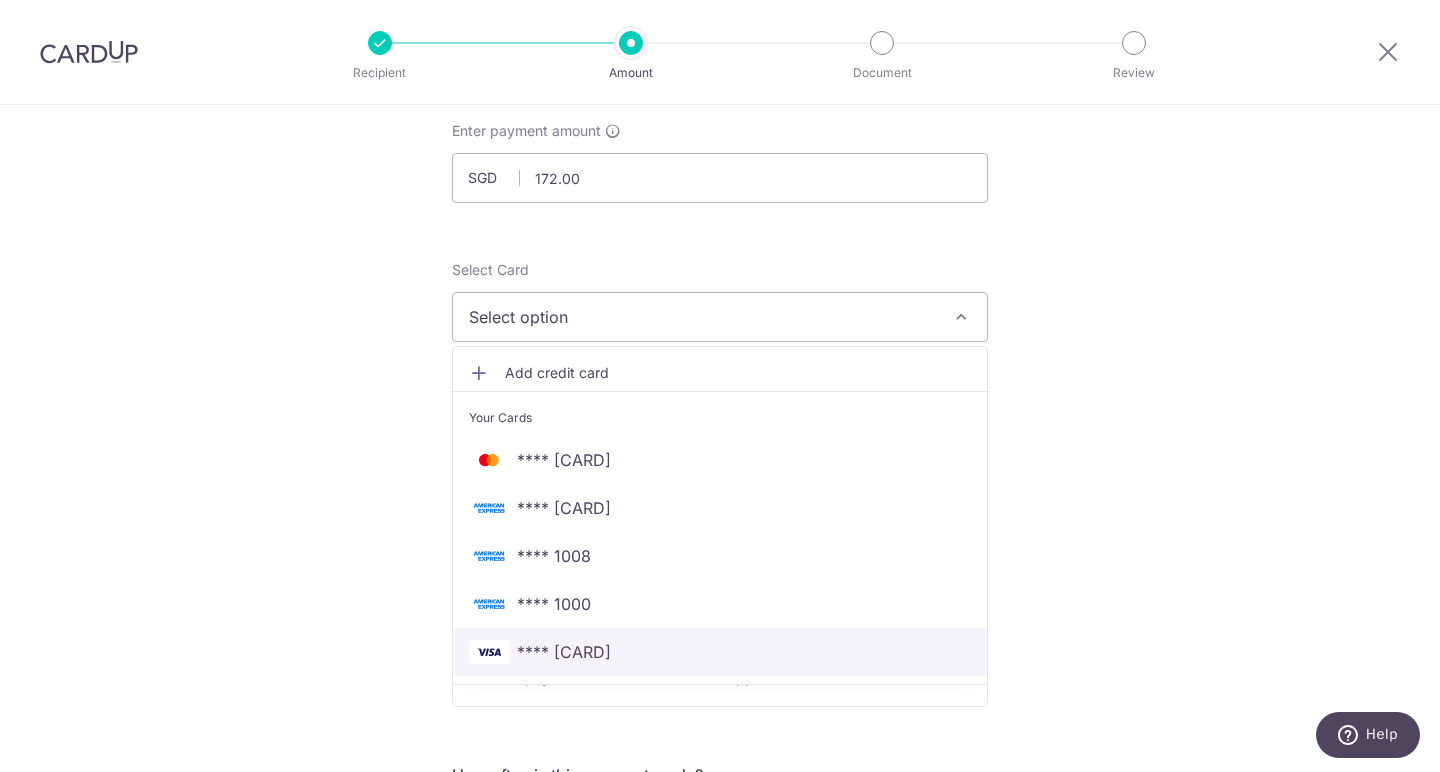click on "**** [LAST_FOUR]" at bounding box center [564, 652] 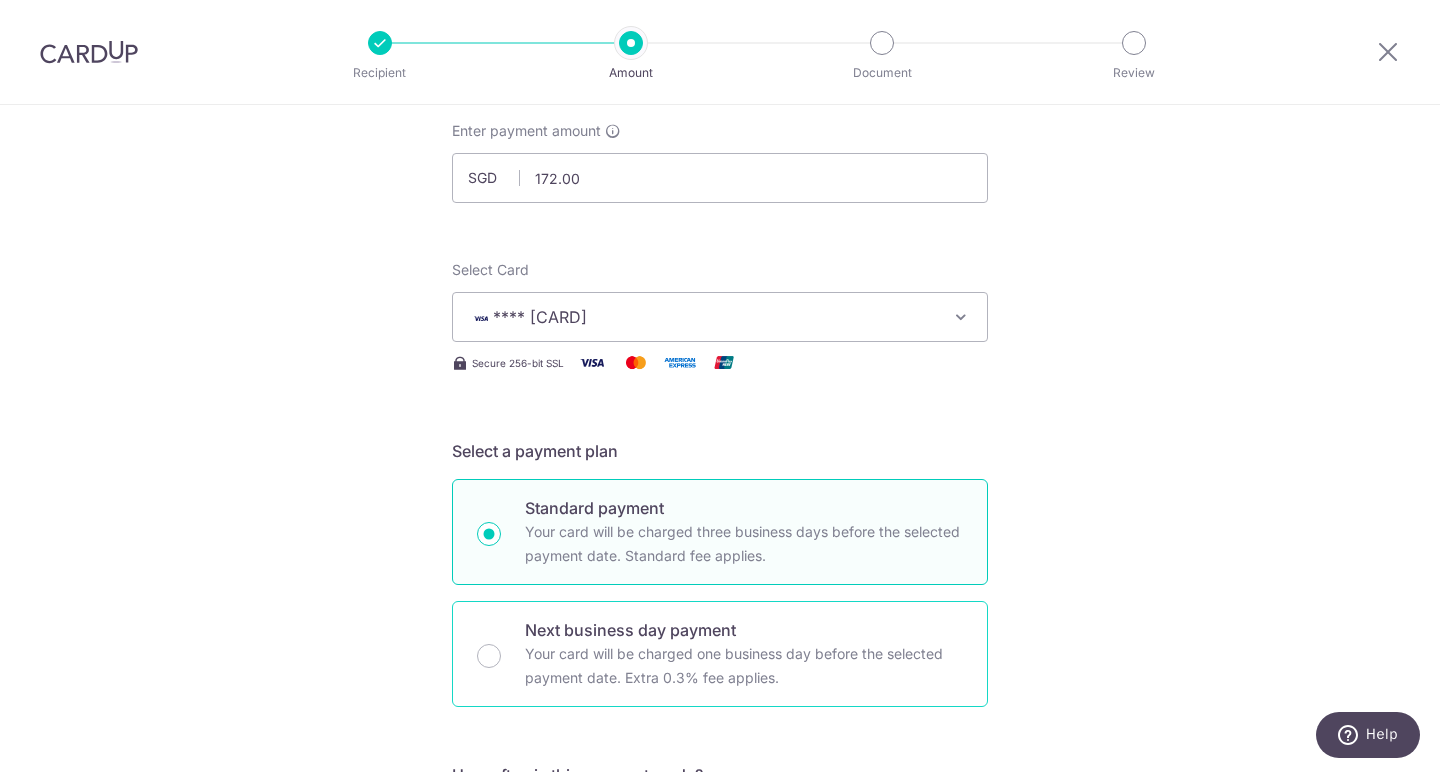 scroll, scrollTop: 456, scrollLeft: 0, axis: vertical 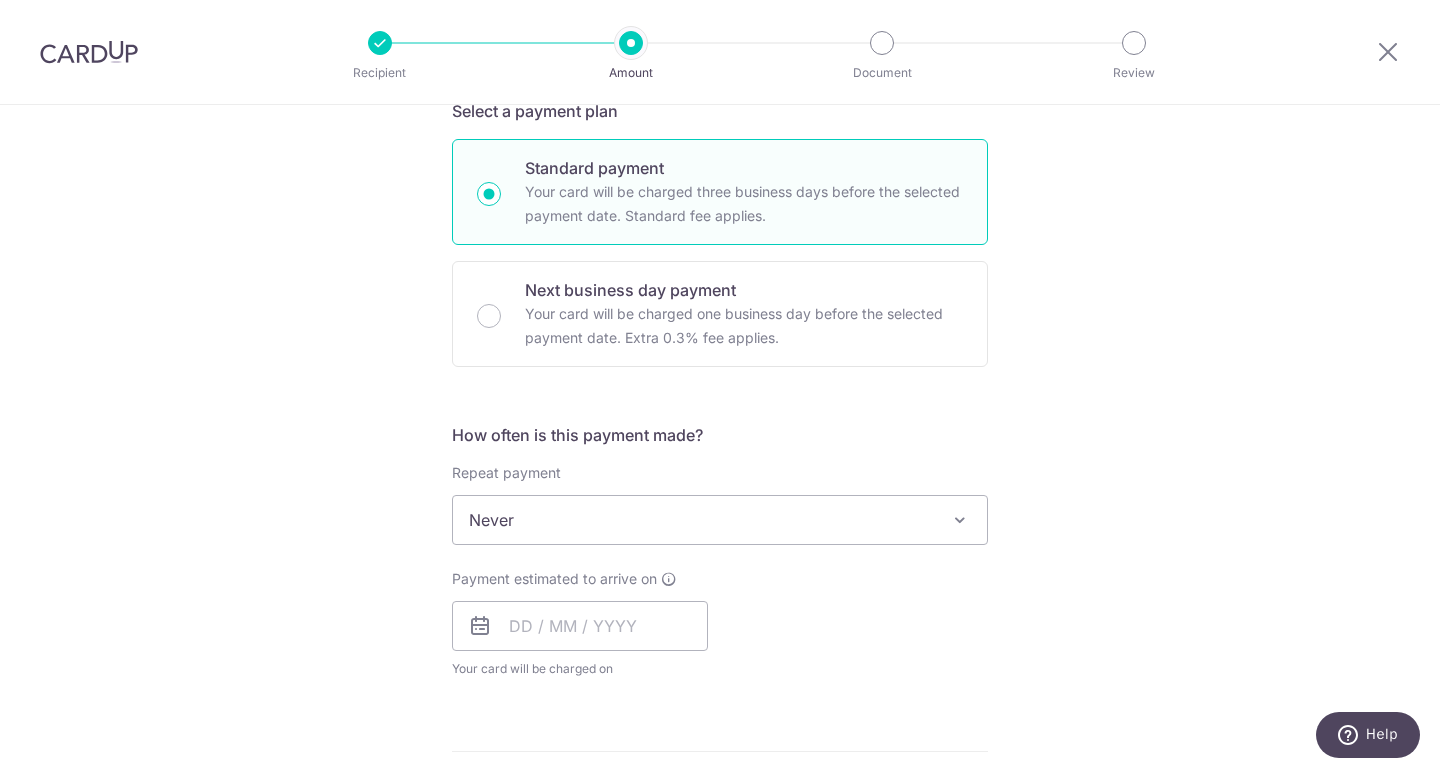 click on "Never" at bounding box center [720, 520] 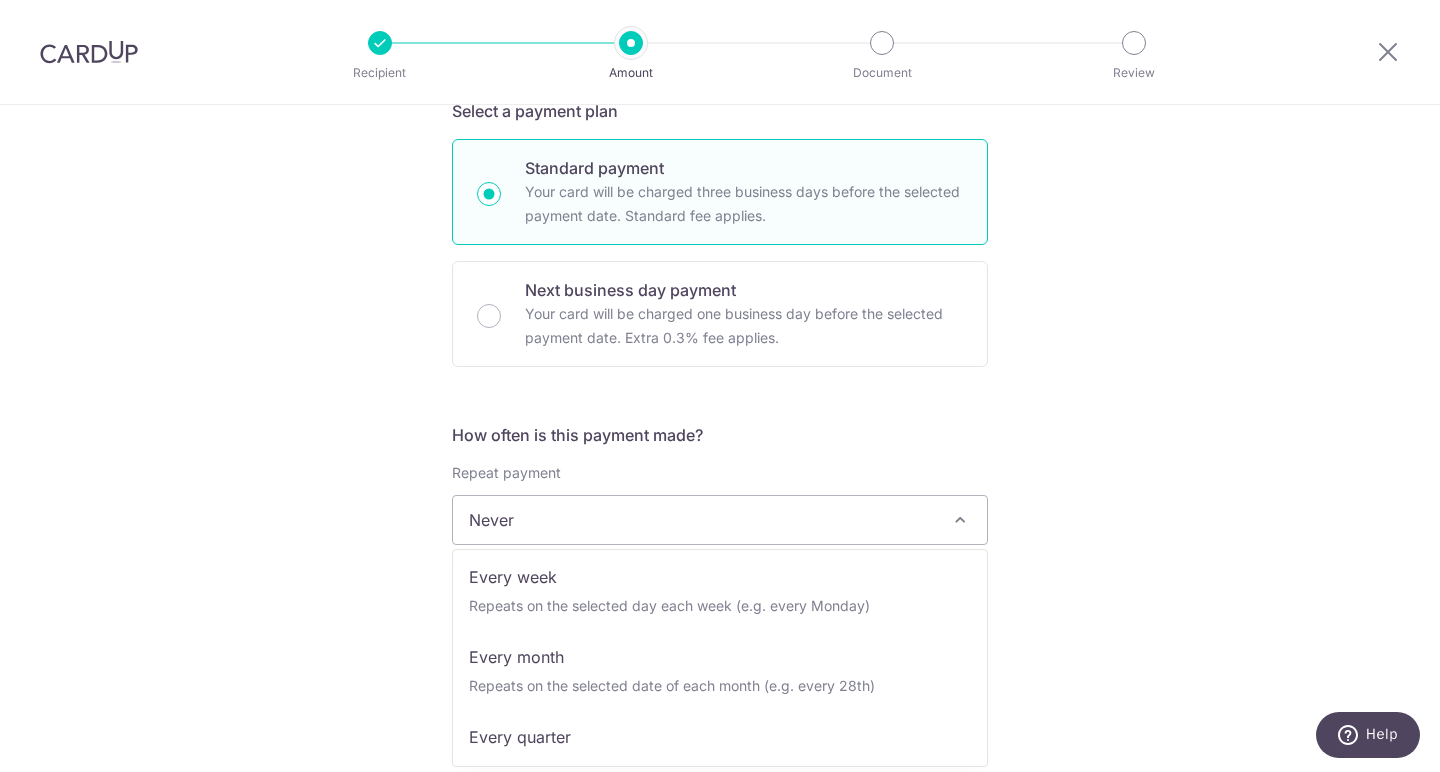 scroll, scrollTop: 108, scrollLeft: 0, axis: vertical 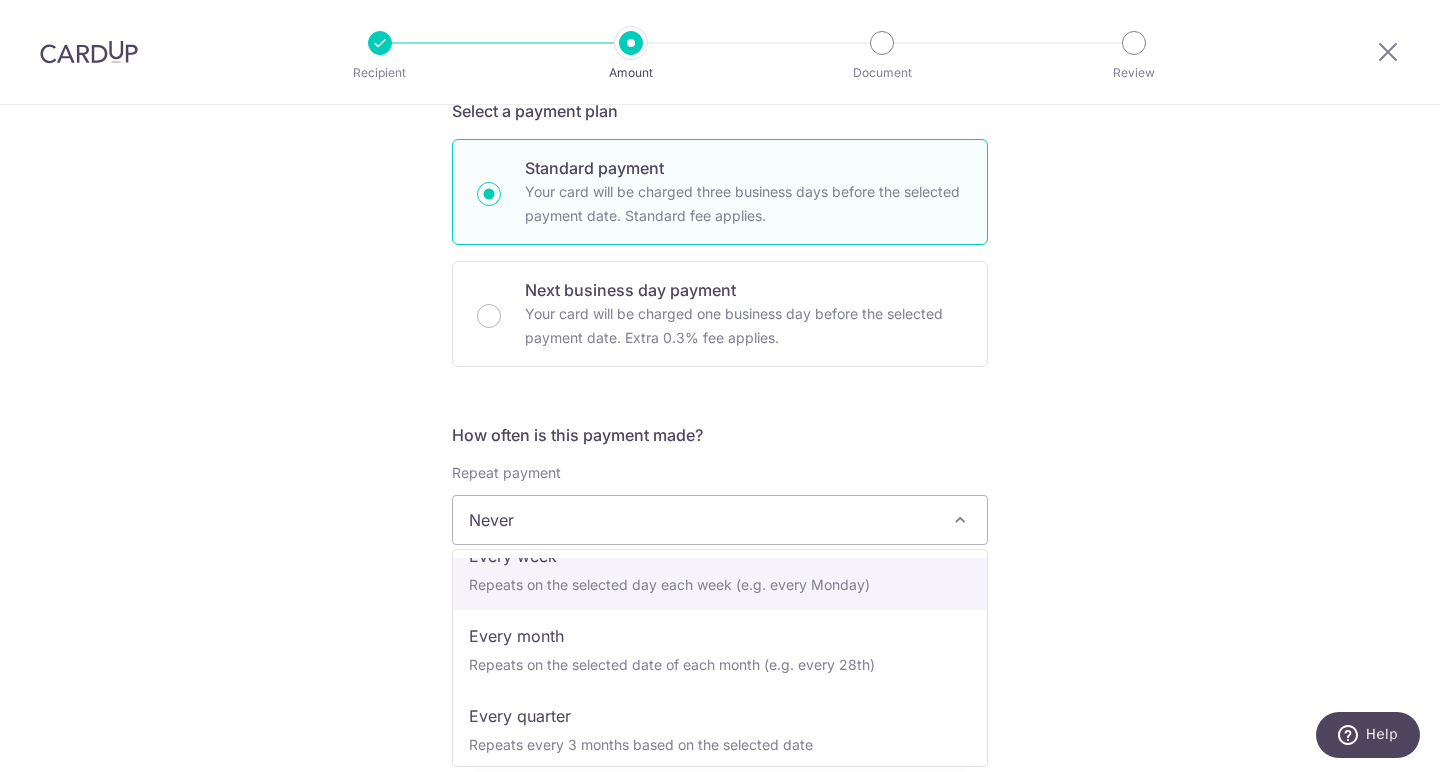 select on "2" 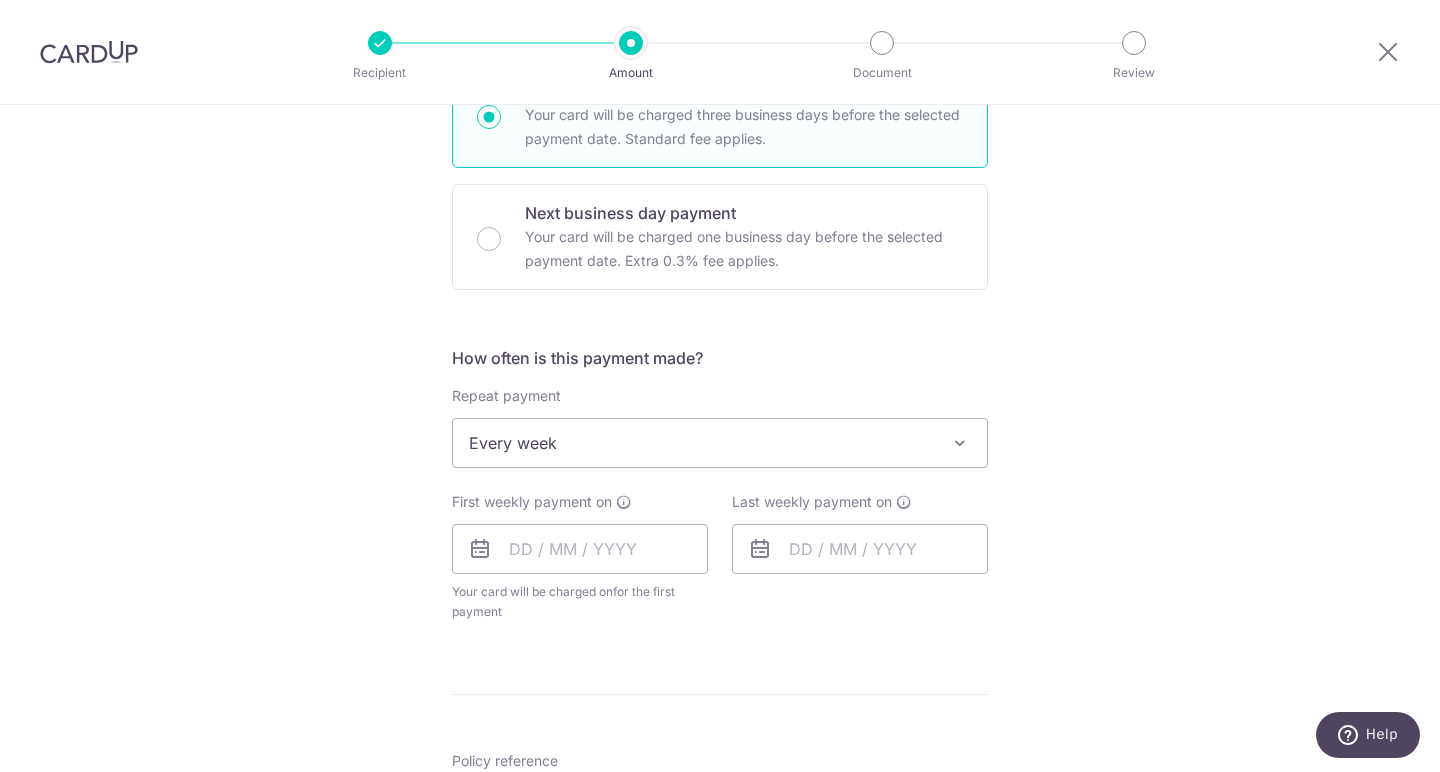 scroll, scrollTop: 584, scrollLeft: 0, axis: vertical 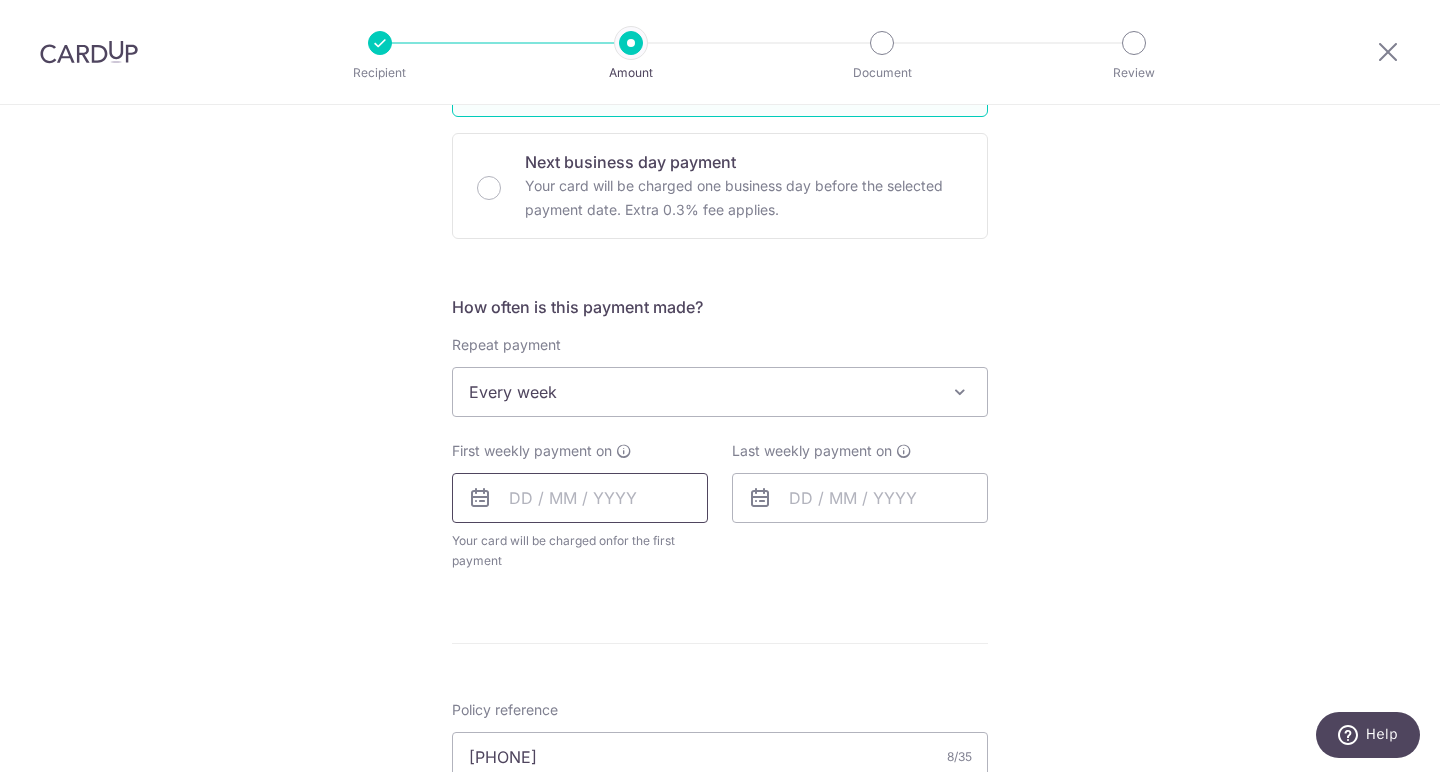click at bounding box center [580, 498] 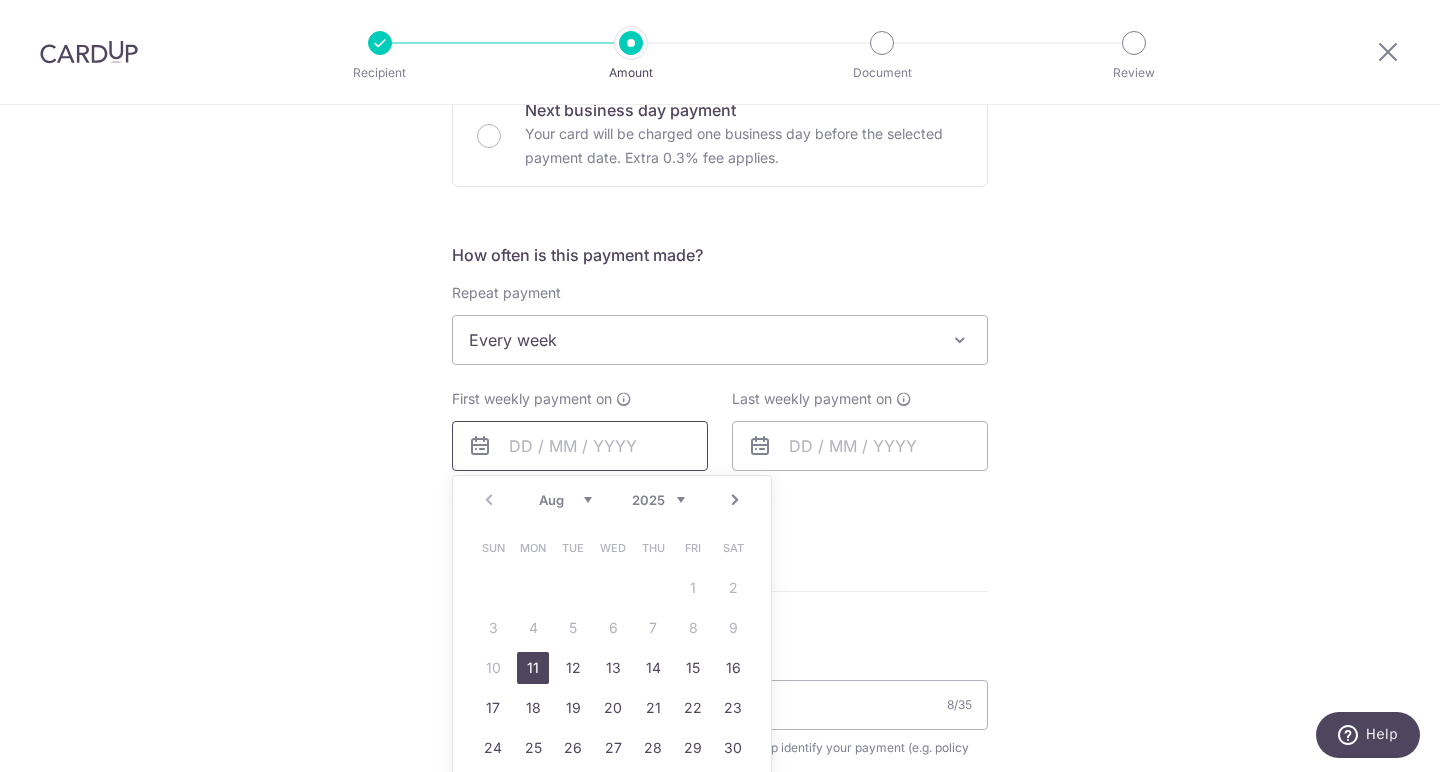 scroll, scrollTop: 713, scrollLeft: 0, axis: vertical 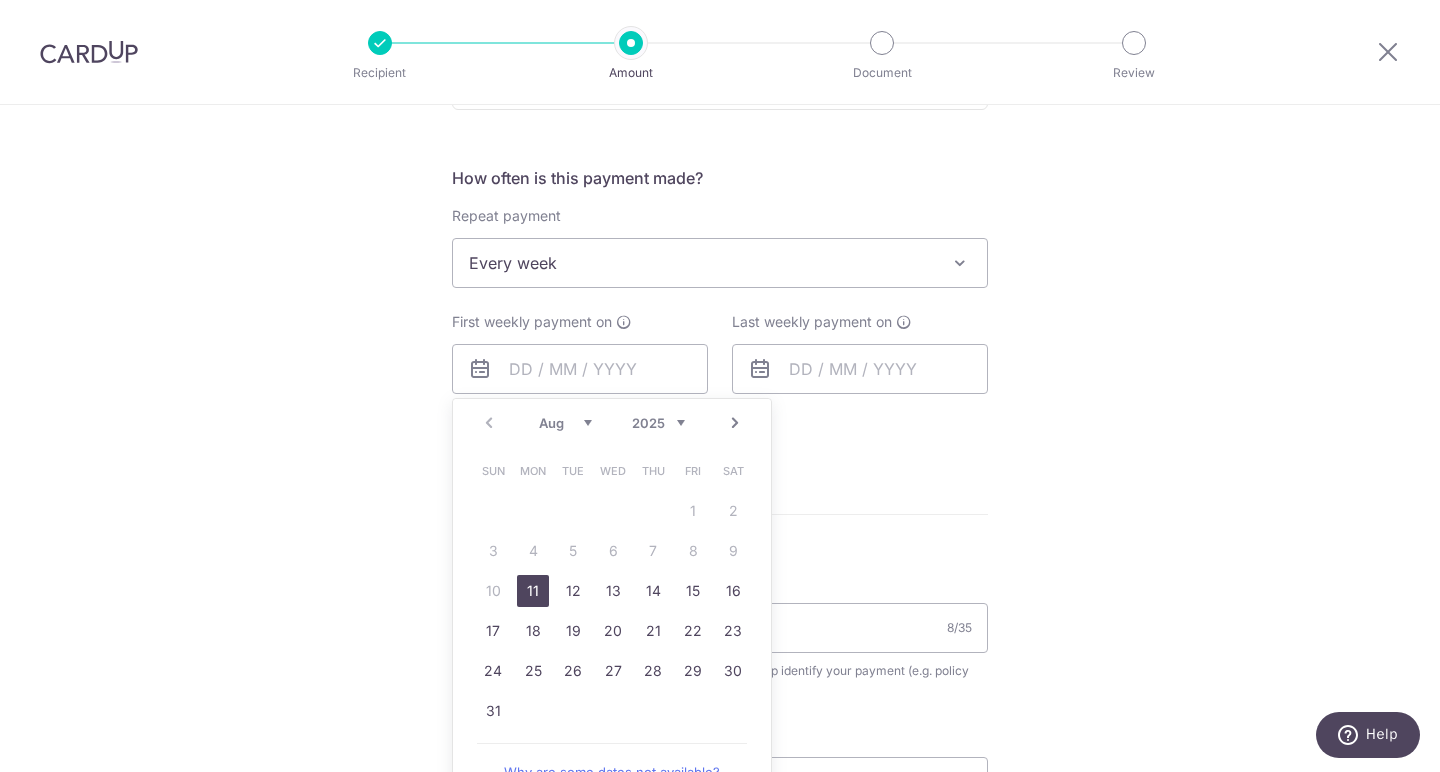 click on "11" at bounding box center [533, 591] 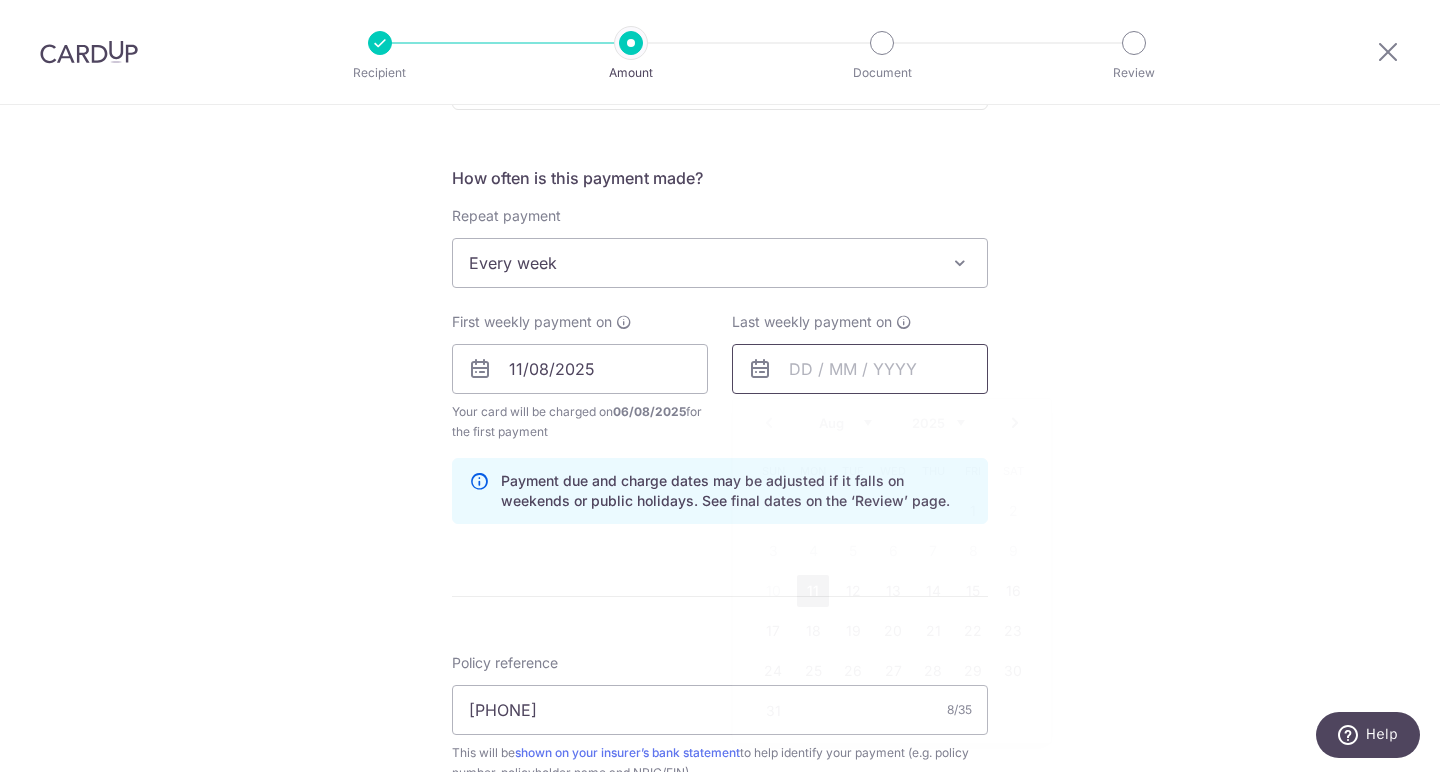 click at bounding box center (860, 369) 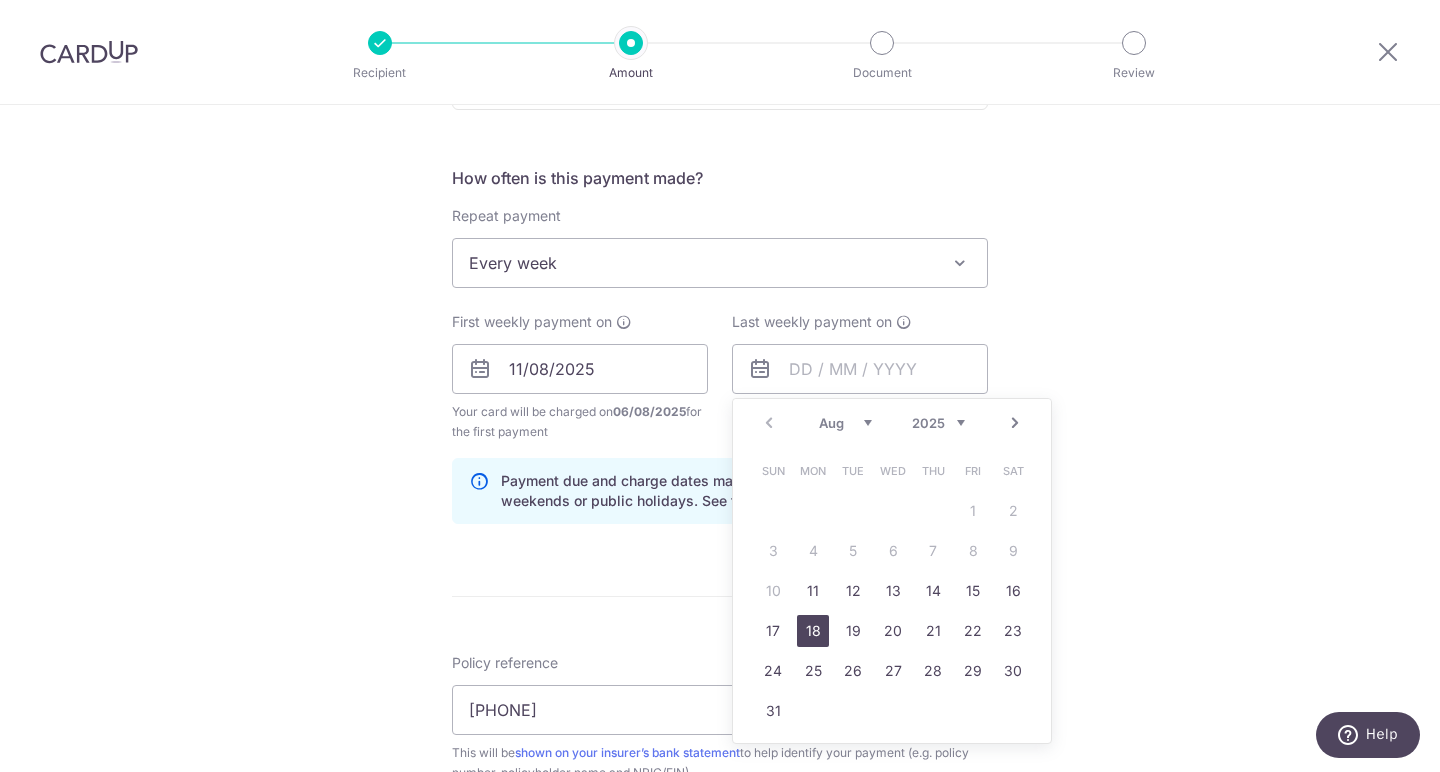 click on "18" at bounding box center (813, 631) 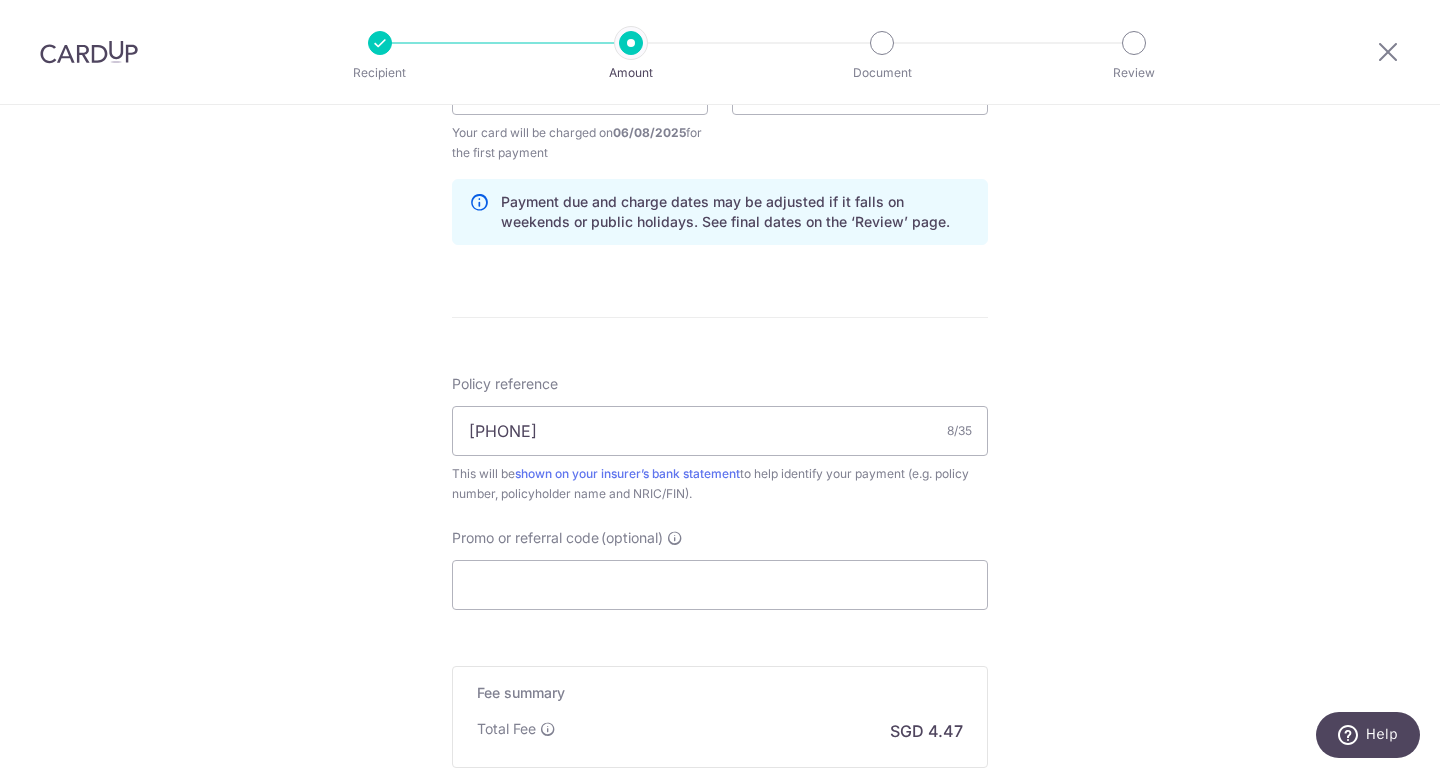 scroll, scrollTop: 1010, scrollLeft: 0, axis: vertical 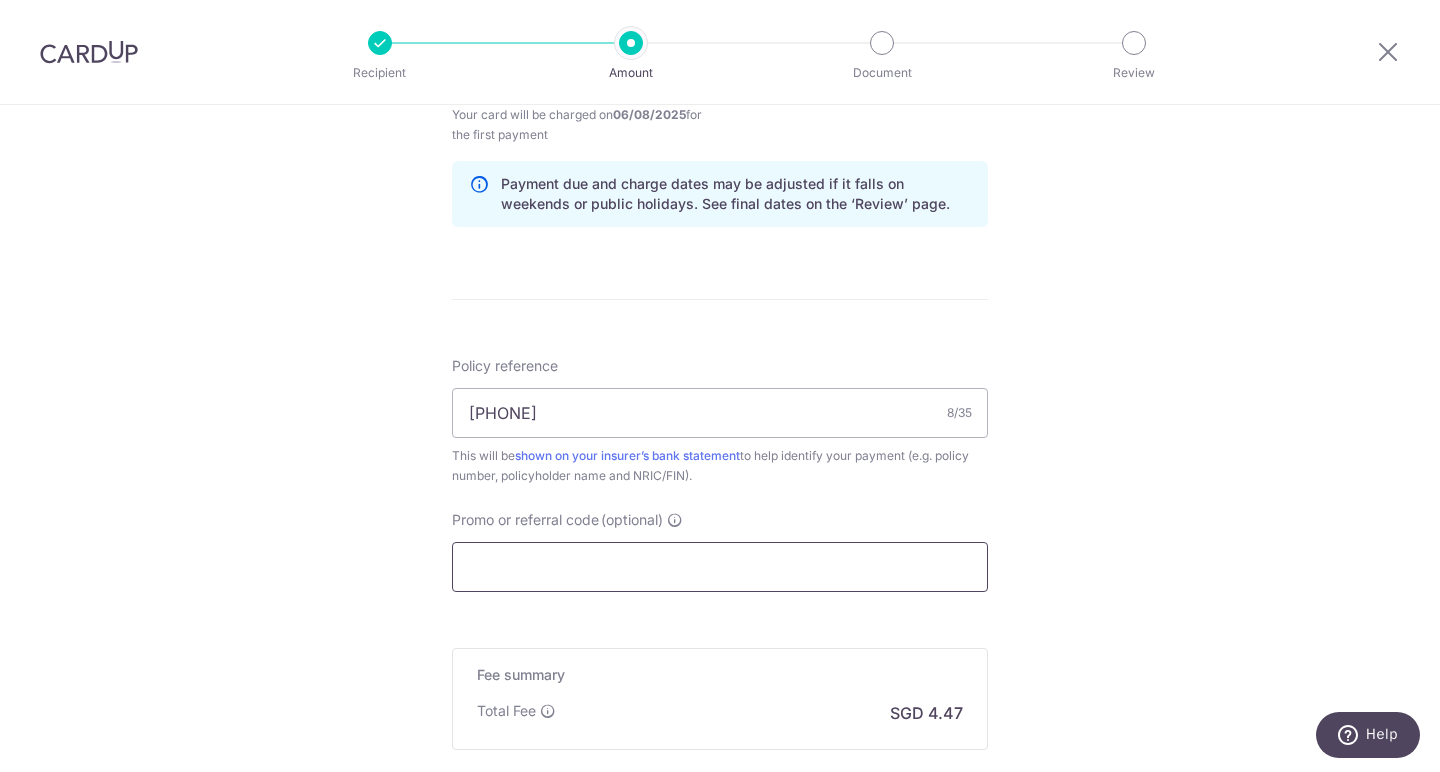 click on "Promo or referral code
(optional)" at bounding box center (720, 567) 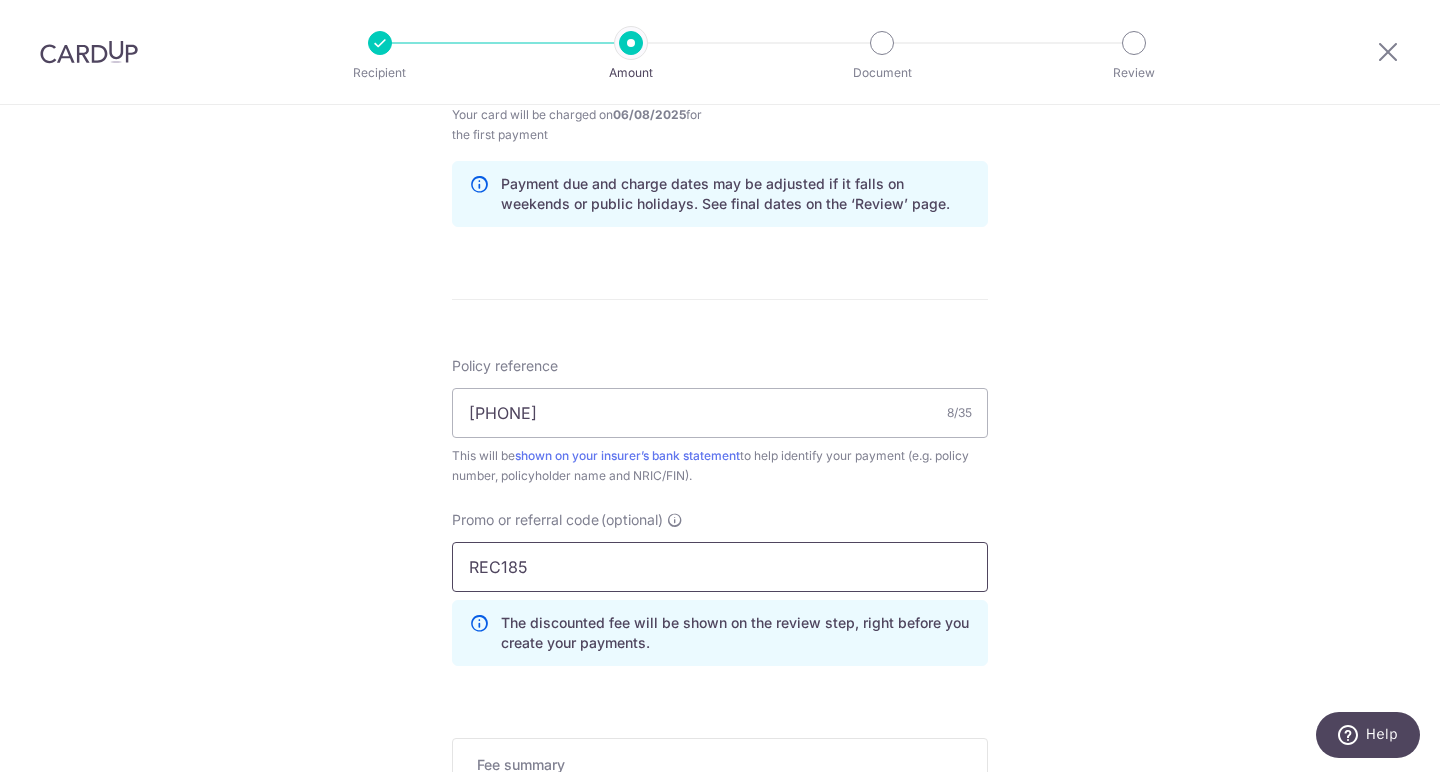 scroll, scrollTop: 1237, scrollLeft: 0, axis: vertical 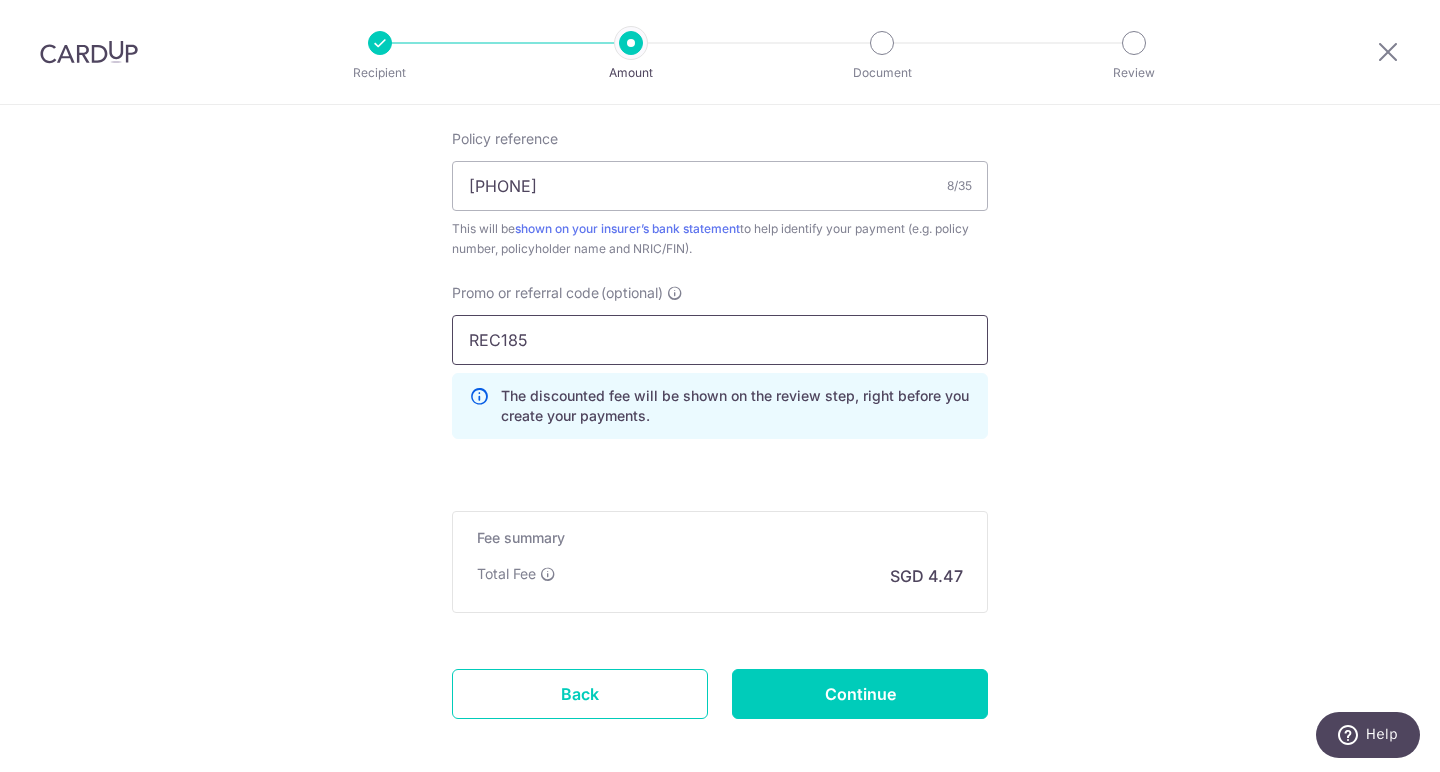type on "REC185" 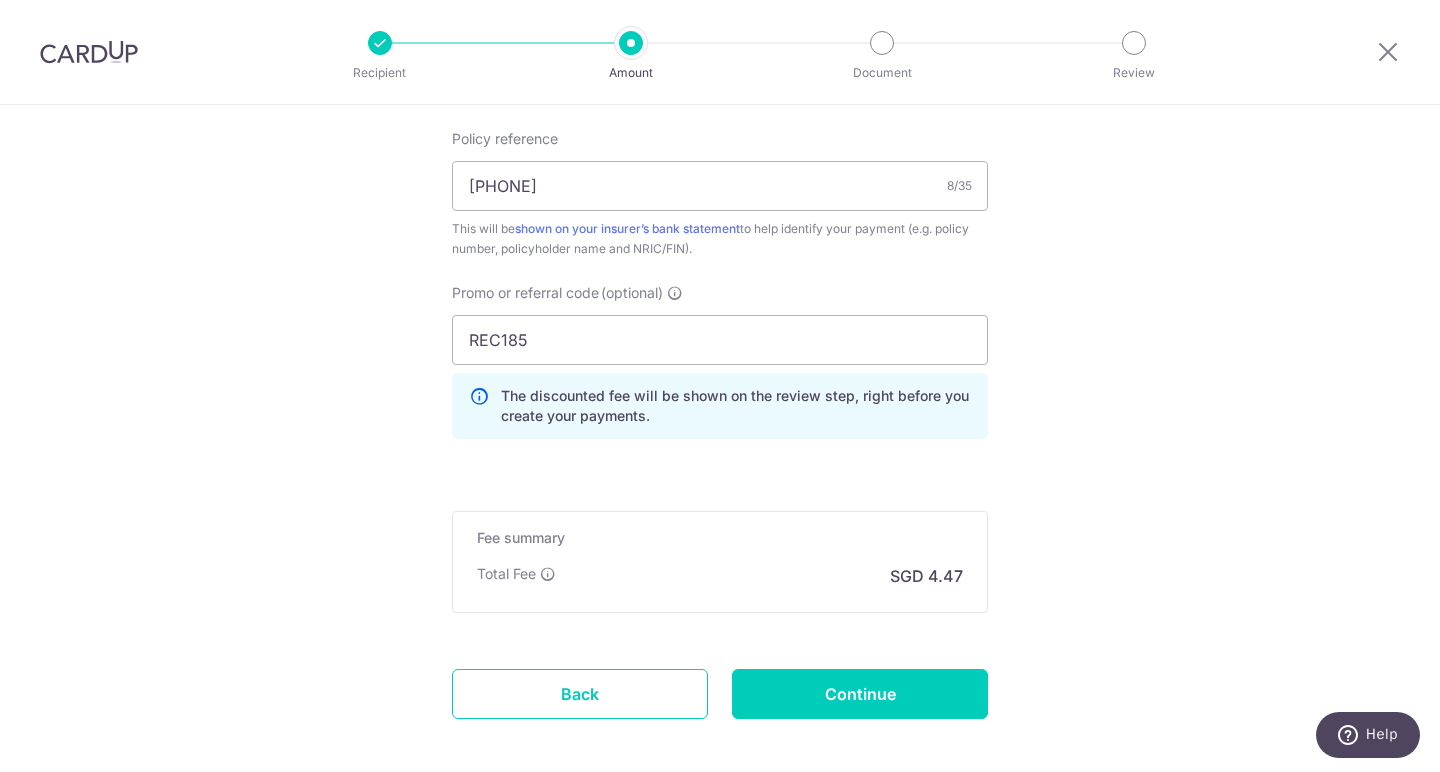 click on "Fee summary" at bounding box center [720, 538] 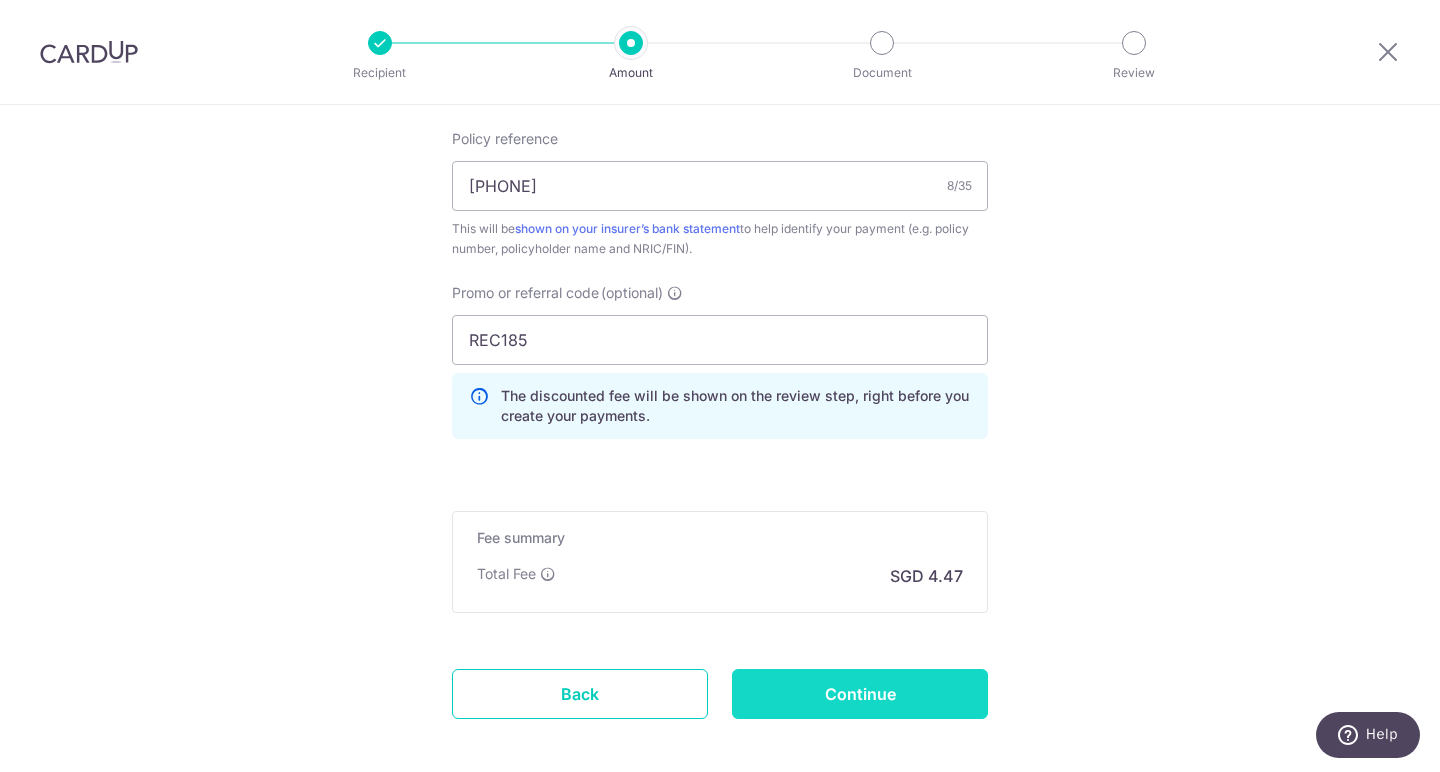 click on "Continue" at bounding box center (860, 694) 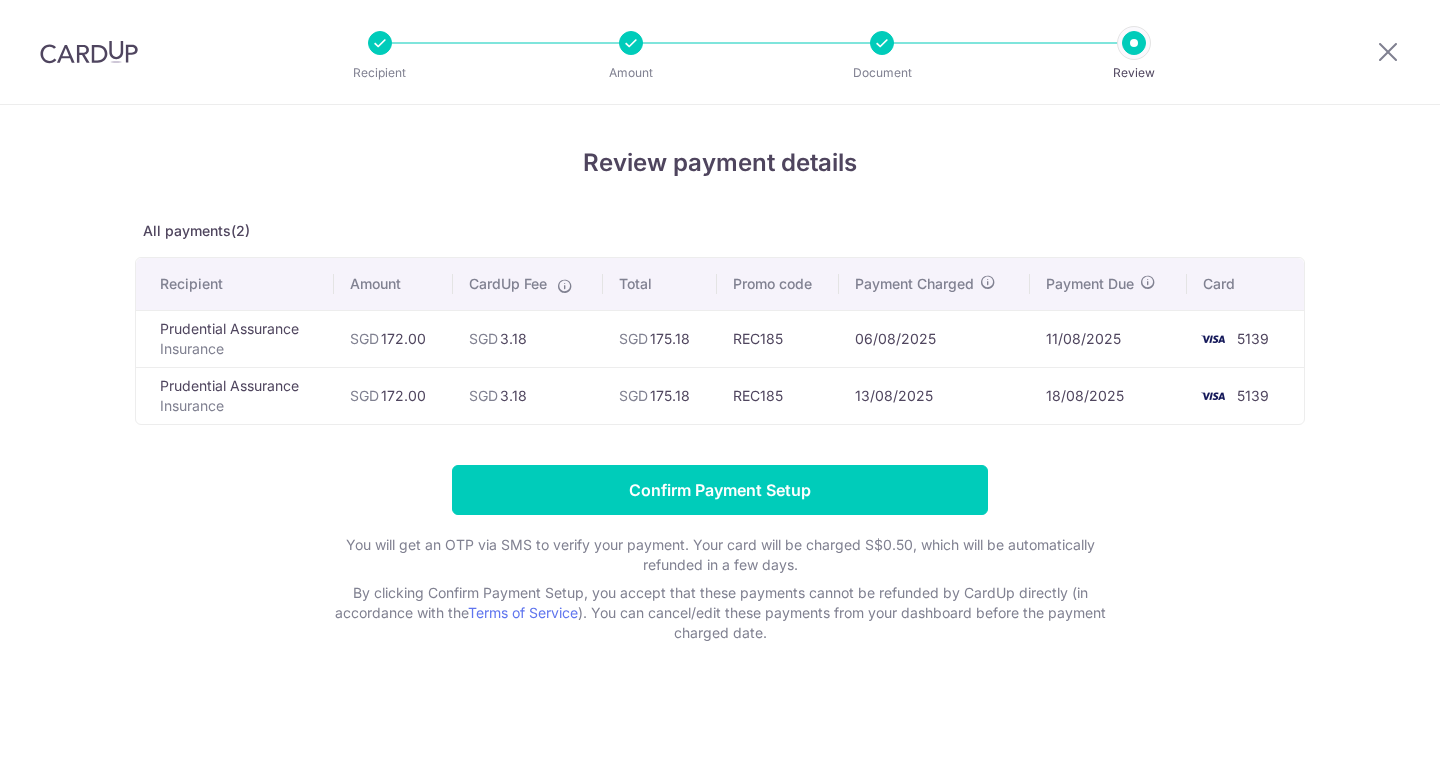 scroll, scrollTop: 0, scrollLeft: 0, axis: both 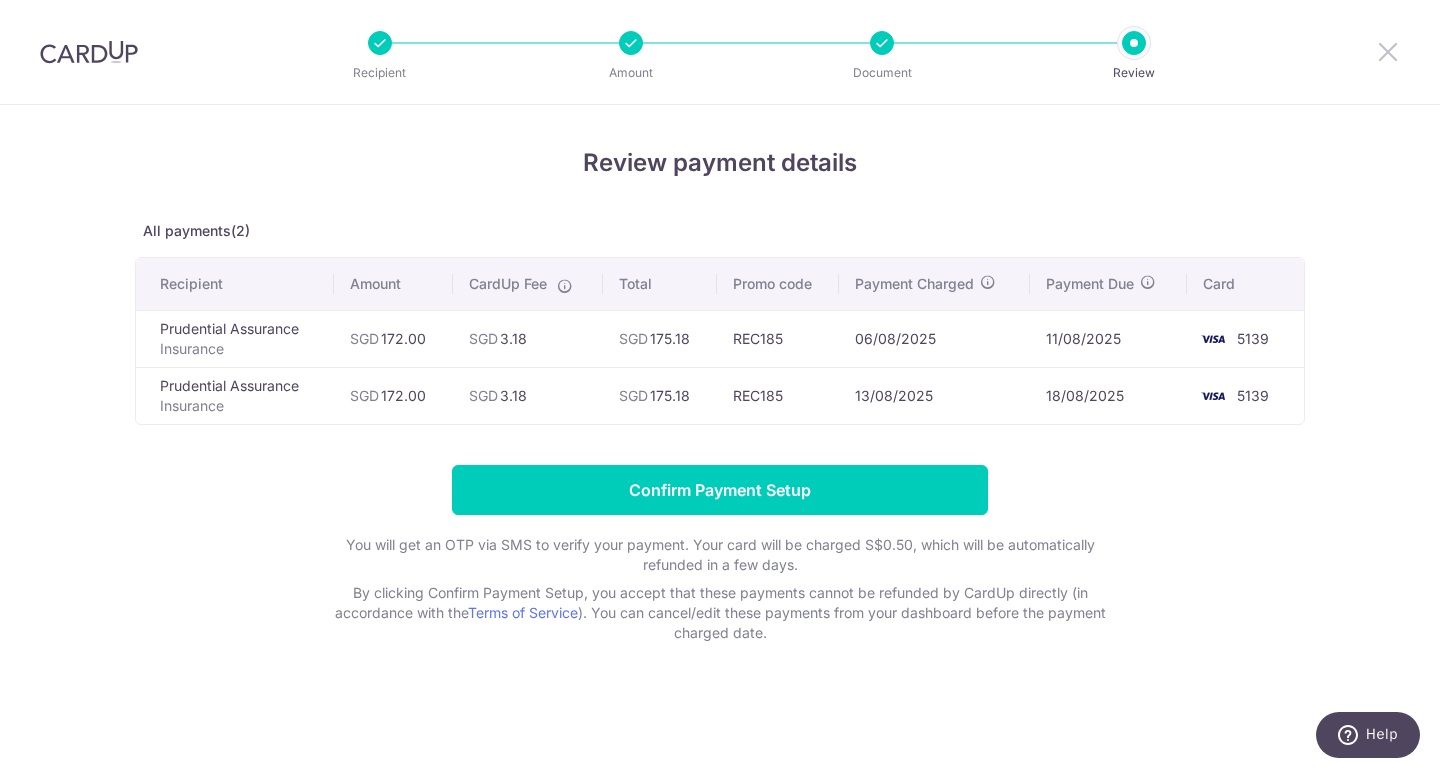 click at bounding box center [1388, 51] 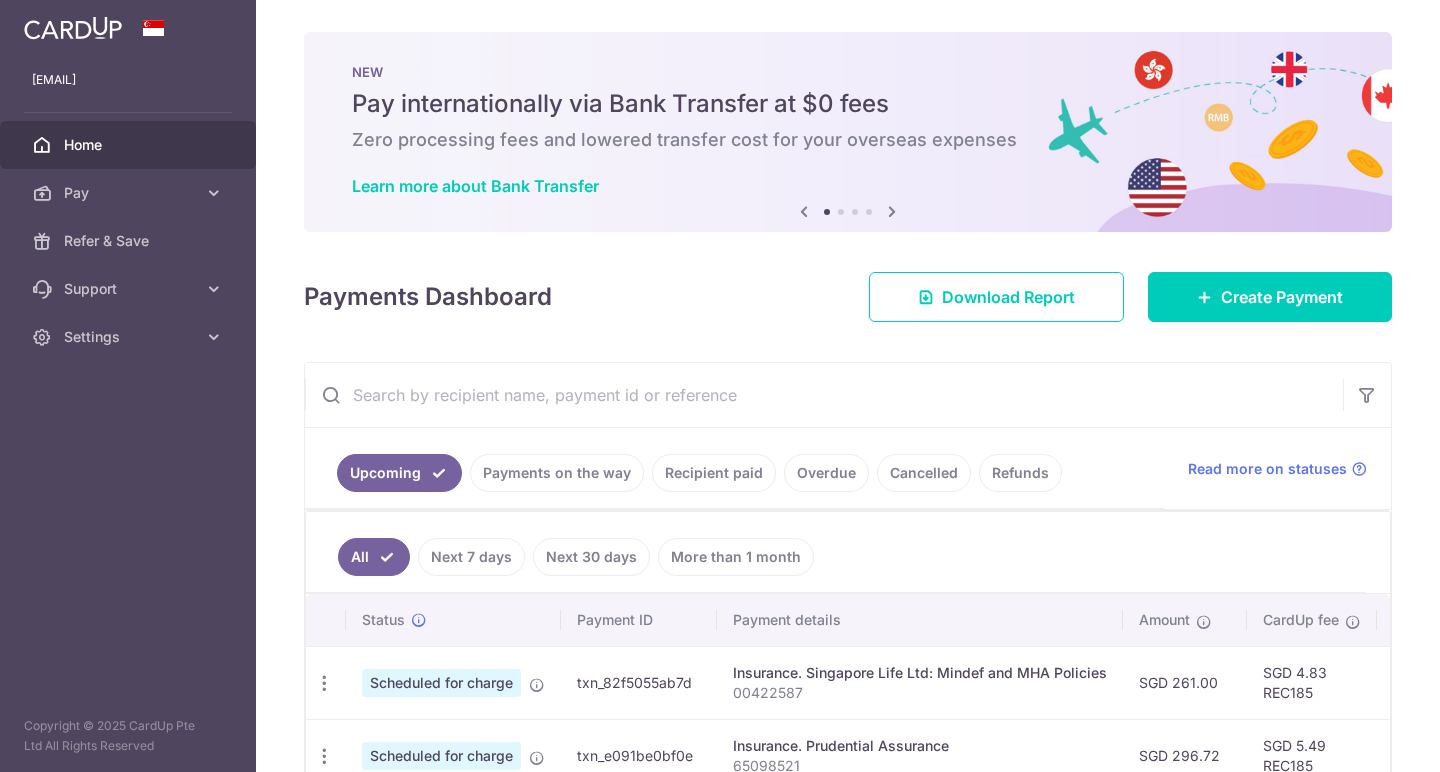scroll, scrollTop: 0, scrollLeft: 0, axis: both 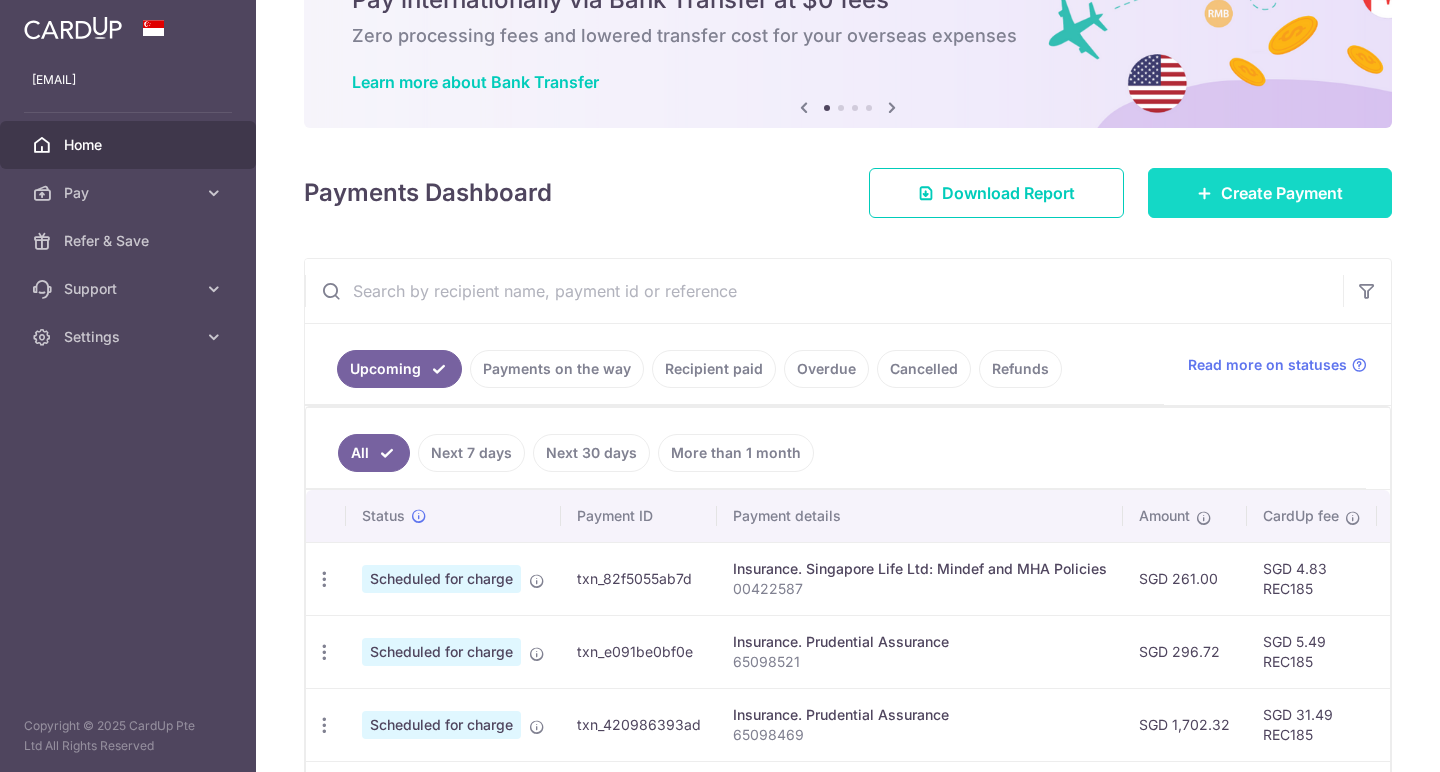 click on "Create Payment" at bounding box center [1282, 193] 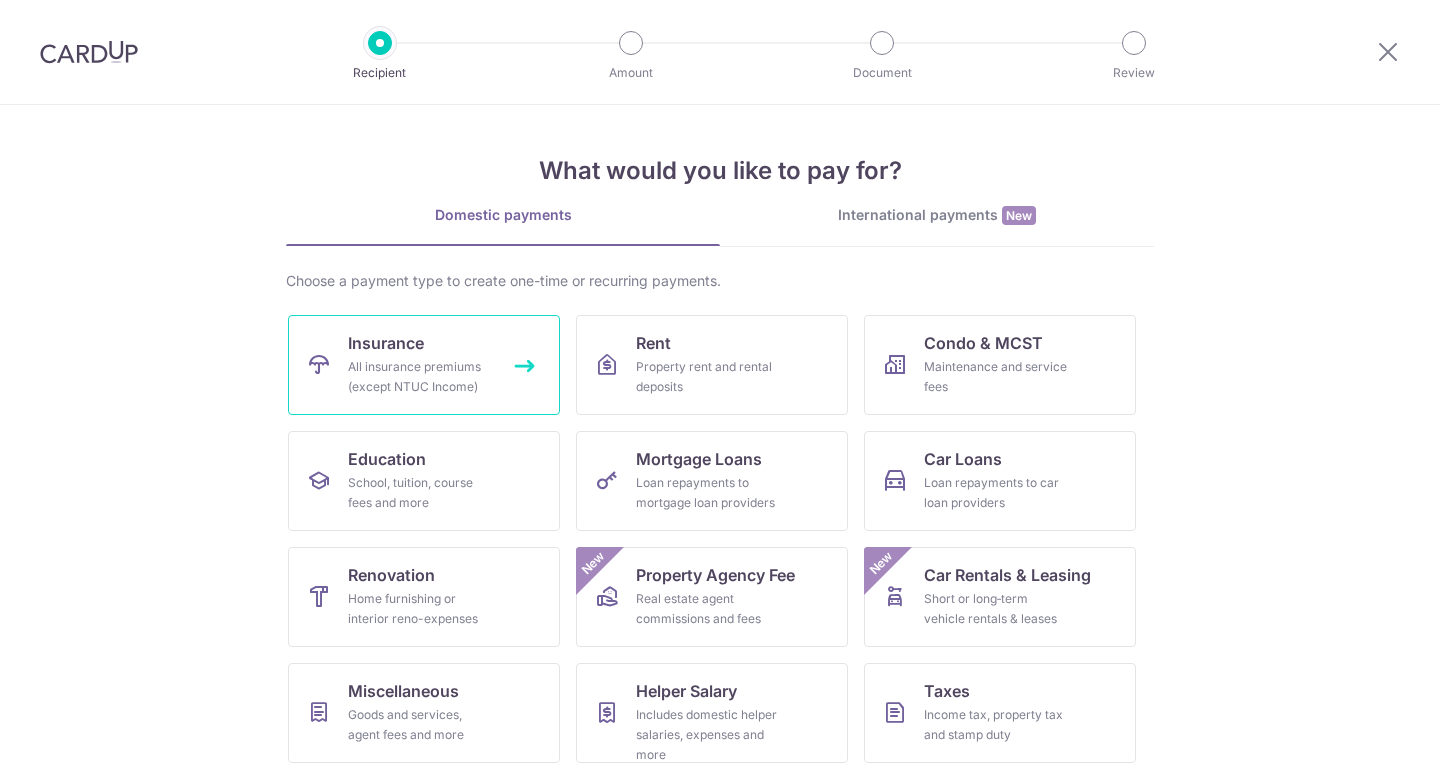 click on "Insurance All insurance premiums (except NTUC Income)" at bounding box center [424, 365] 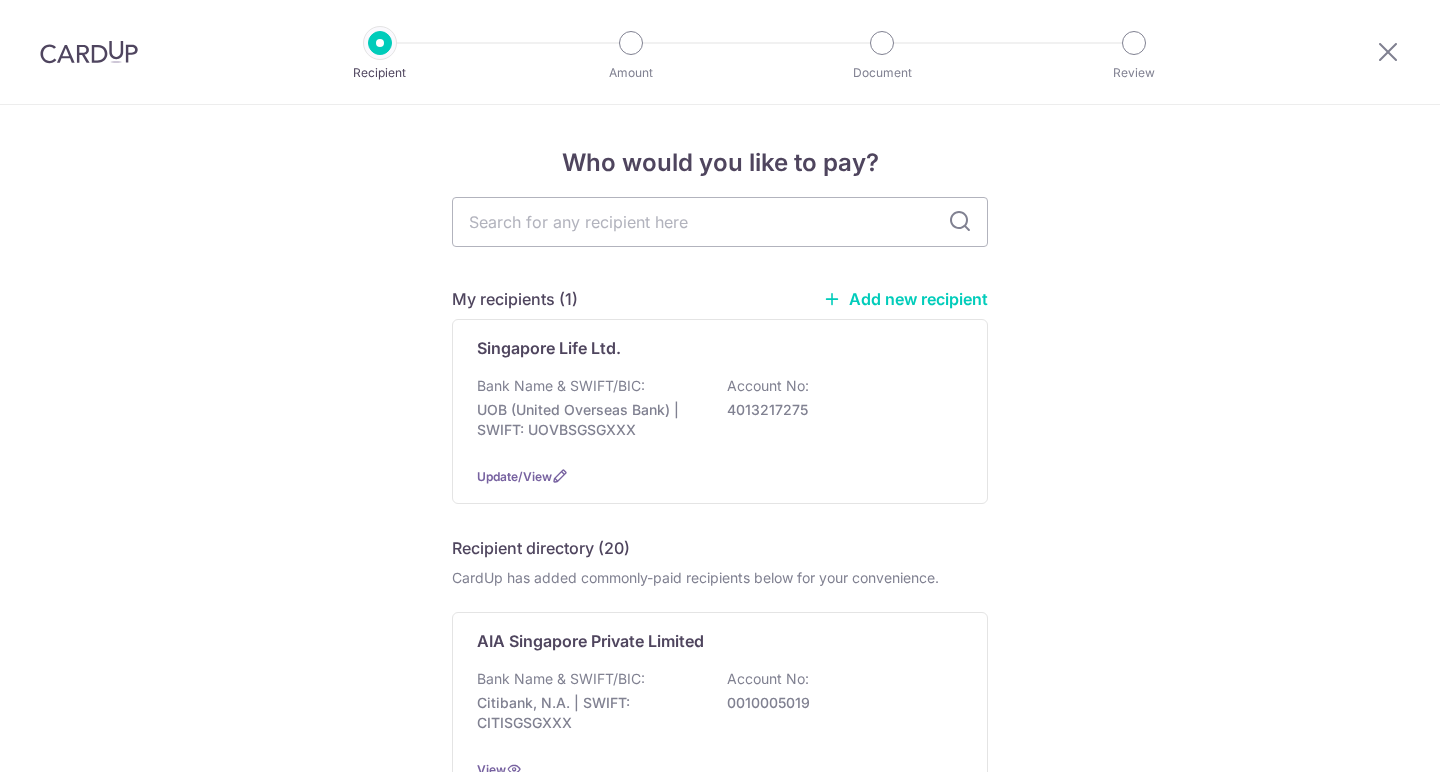 scroll, scrollTop: 0, scrollLeft: 0, axis: both 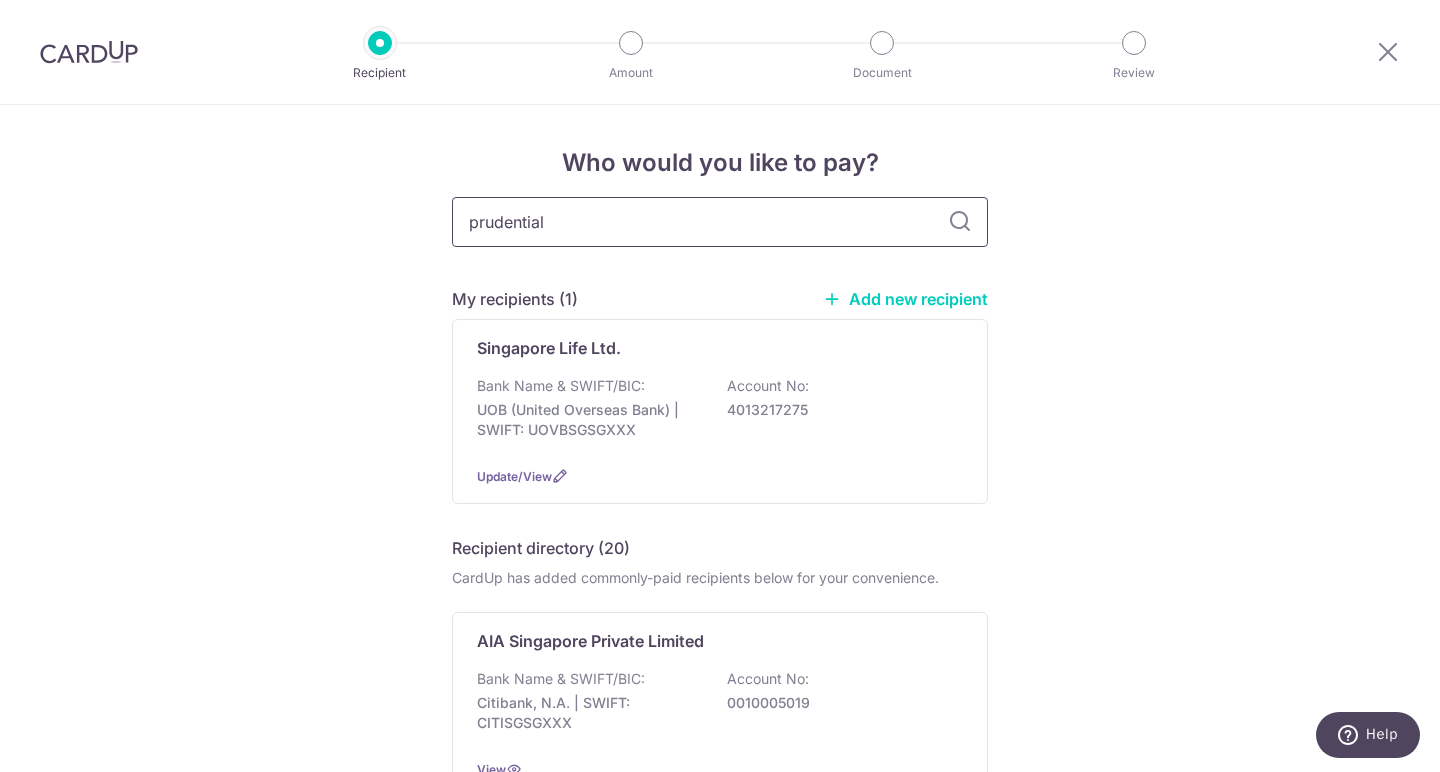 type on "prudential" 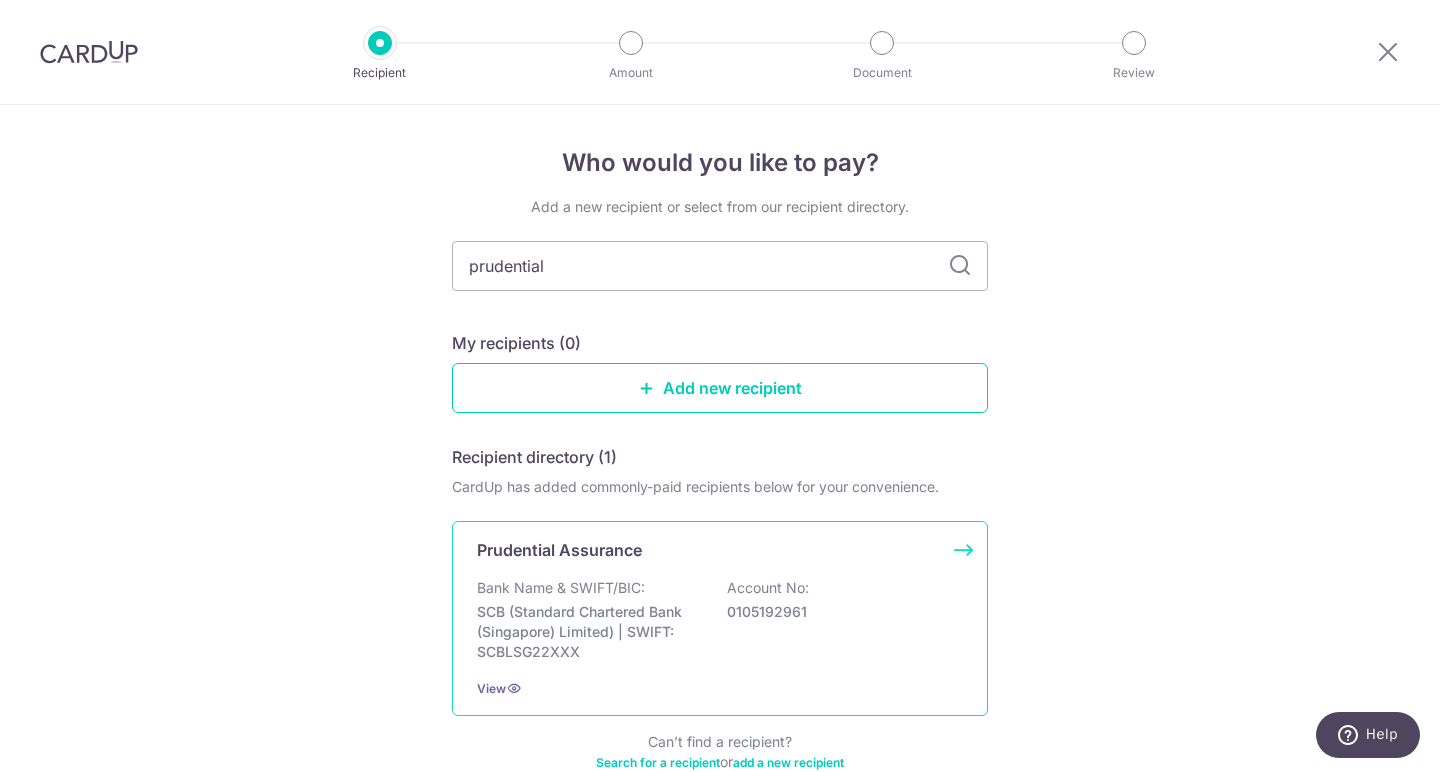 click on "Prudential Assurance" at bounding box center (559, 550) 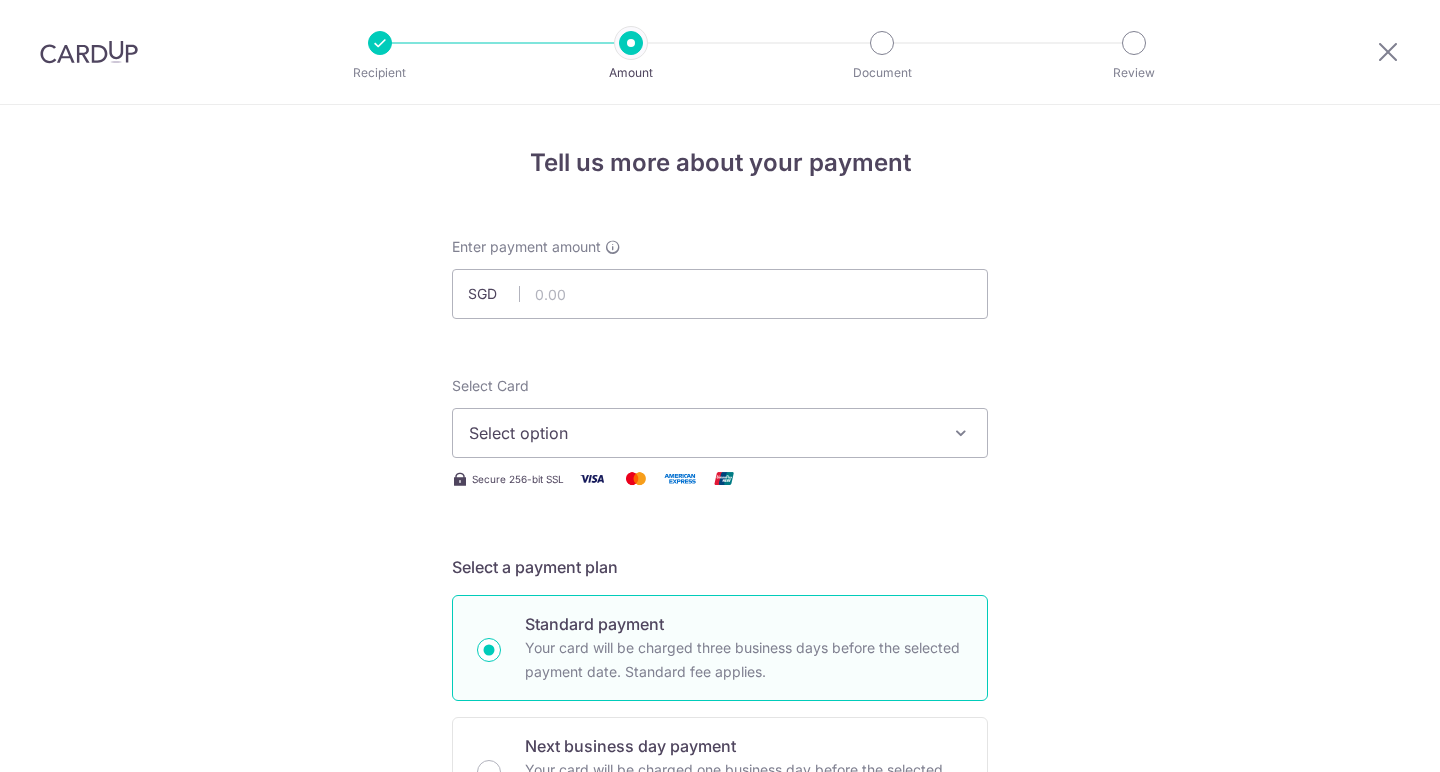 scroll, scrollTop: 0, scrollLeft: 0, axis: both 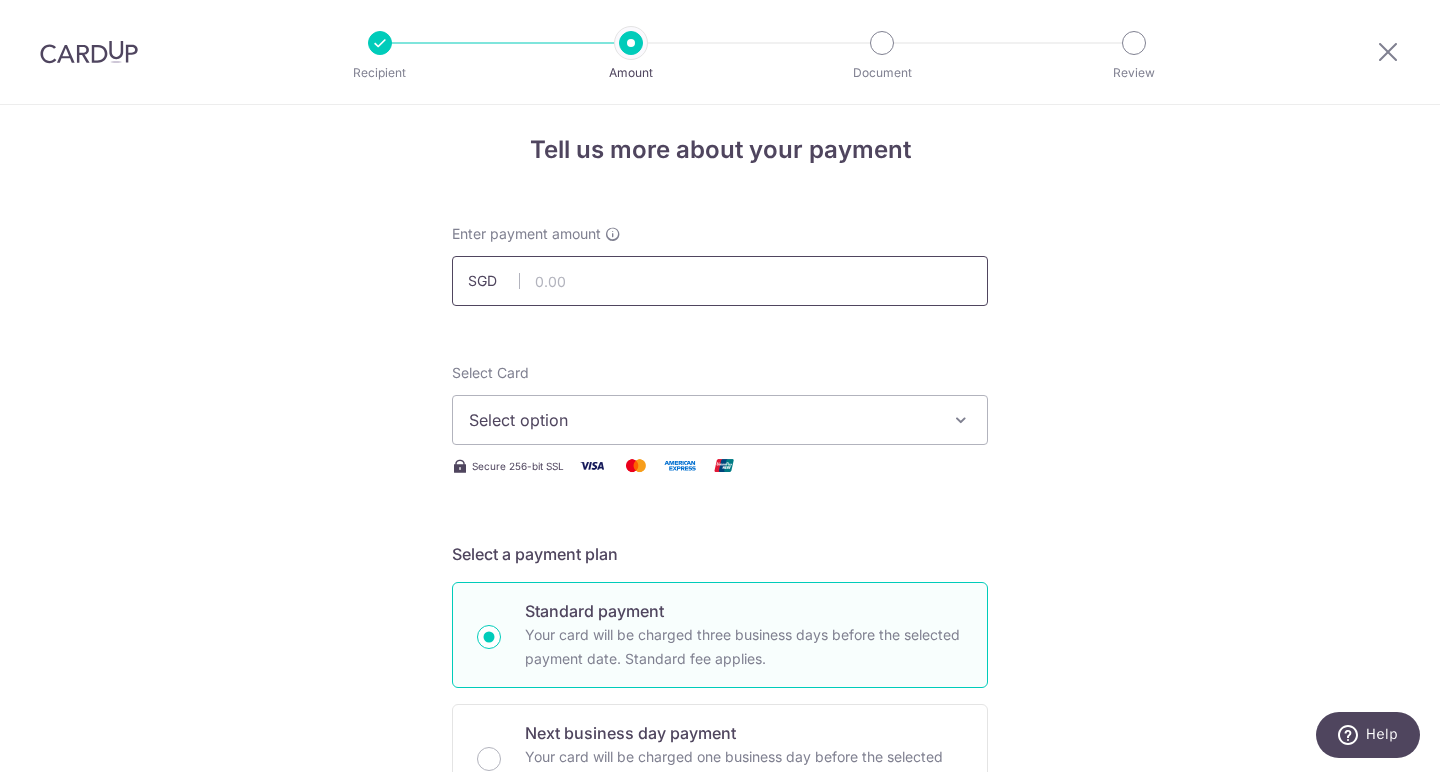 click at bounding box center (720, 281) 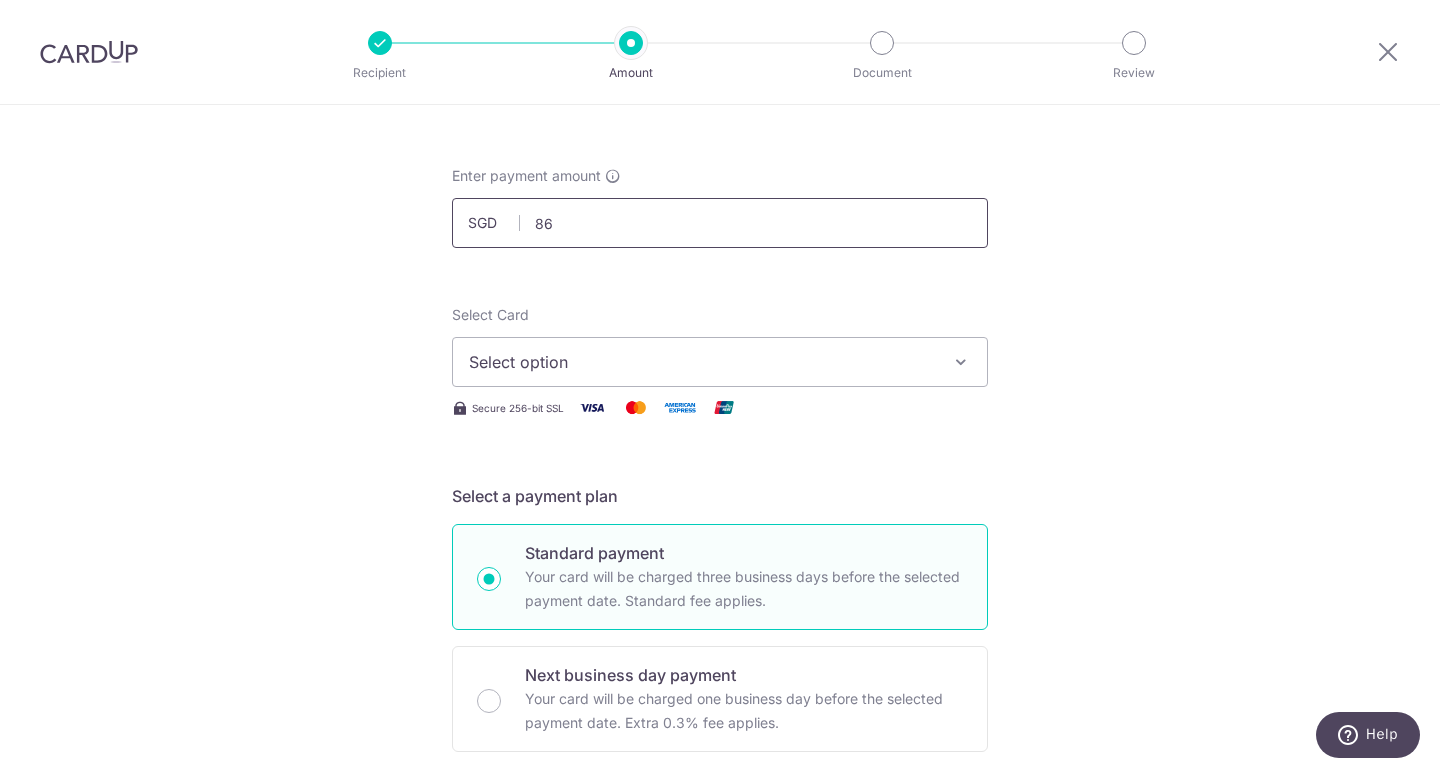 scroll, scrollTop: 148, scrollLeft: 0, axis: vertical 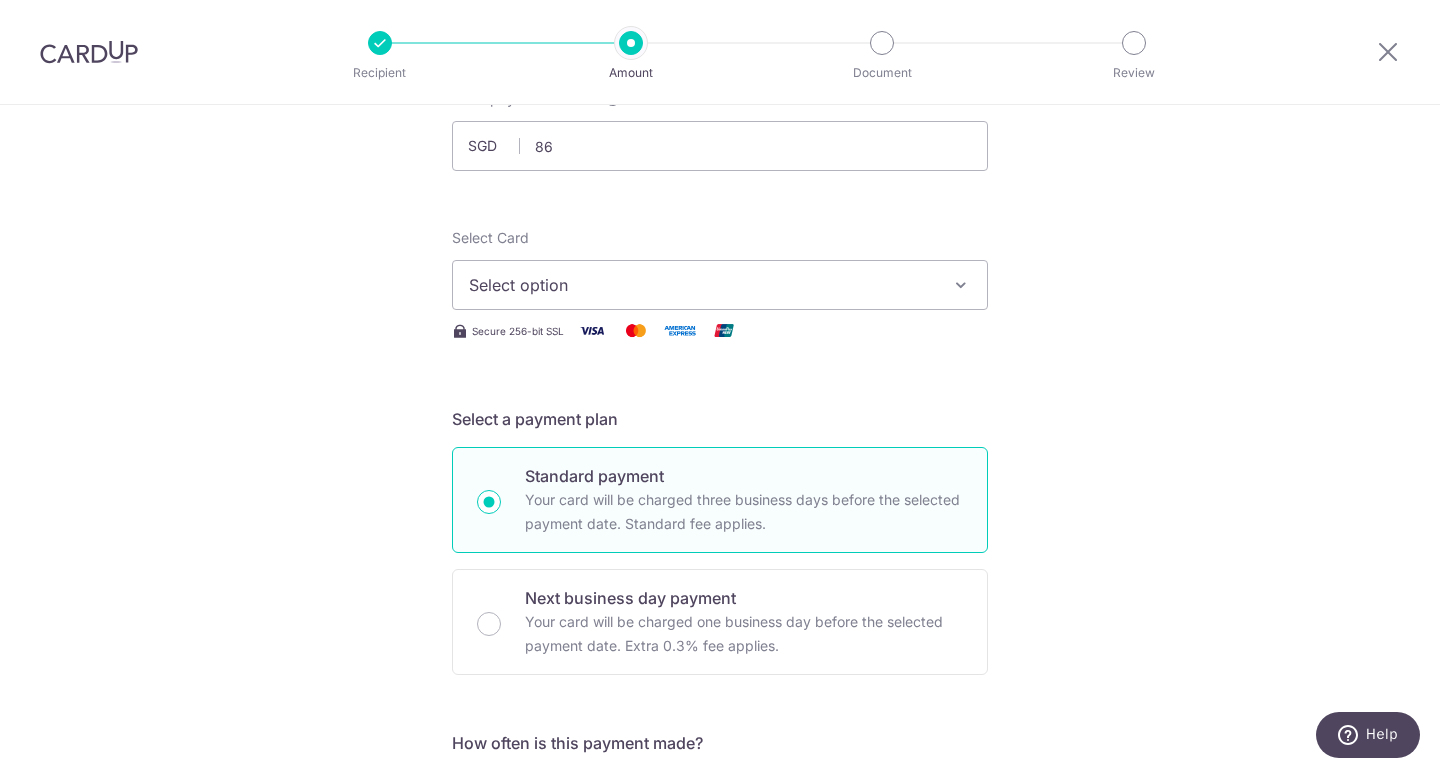 type on "[AMOUNT]" 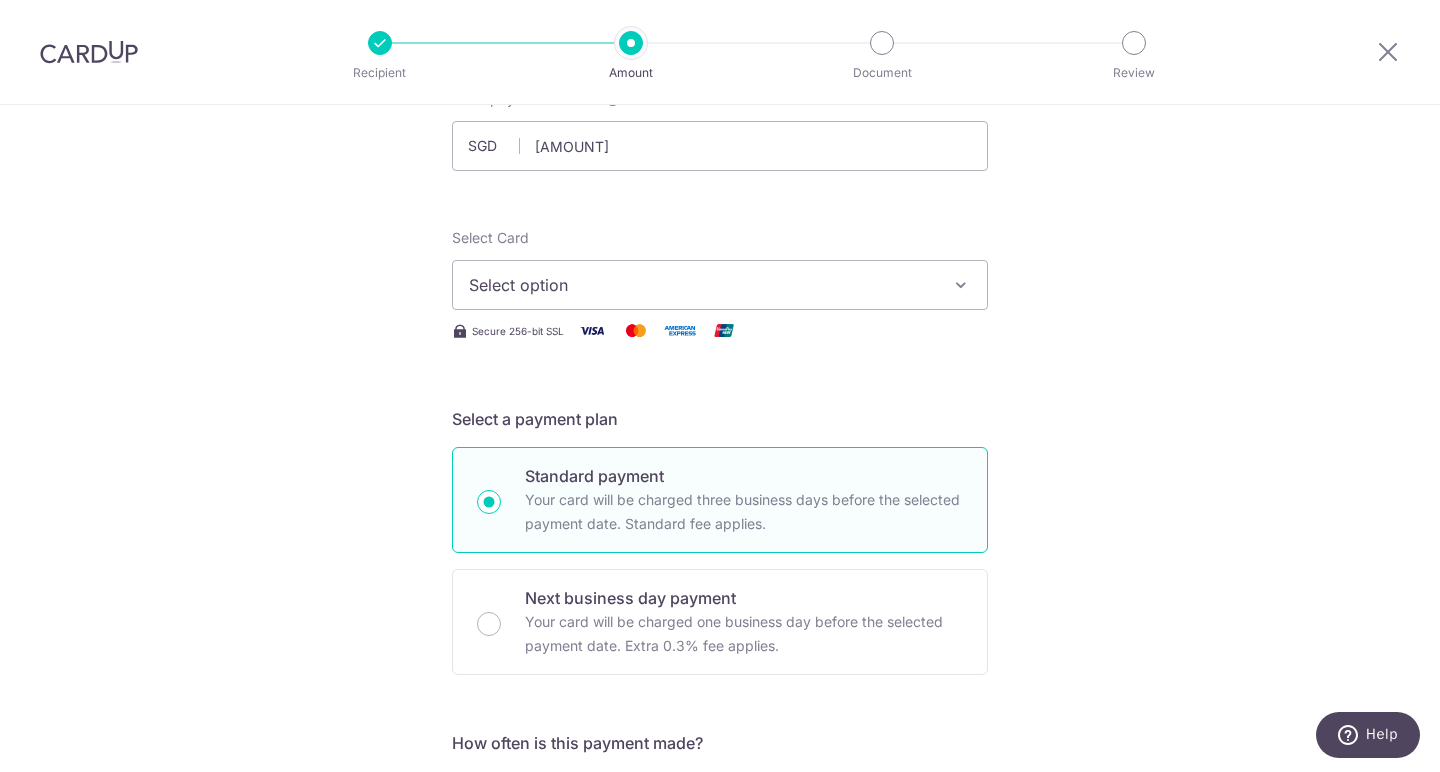 click on "Select option" at bounding box center (702, 285) 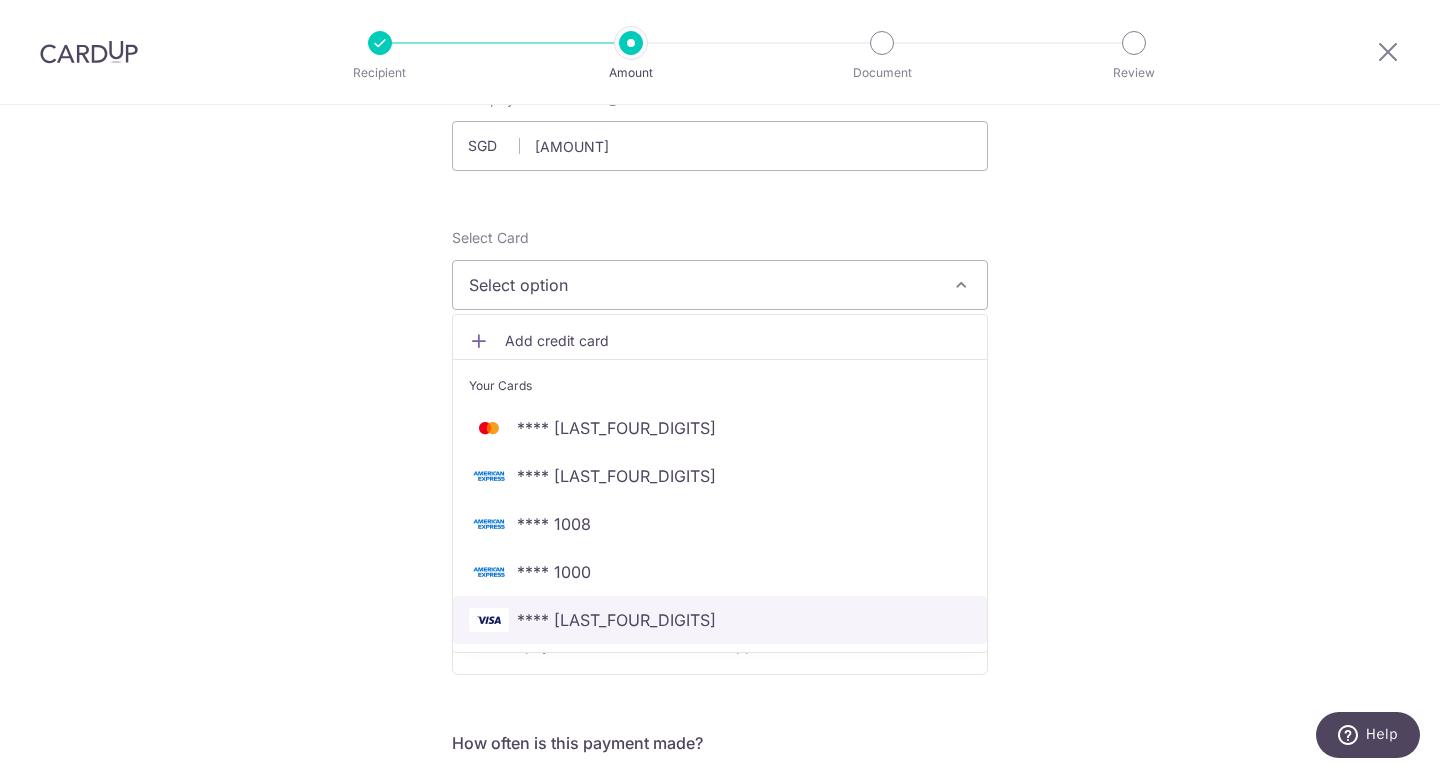 click on "**** [LAST_FOUR]" at bounding box center [720, 620] 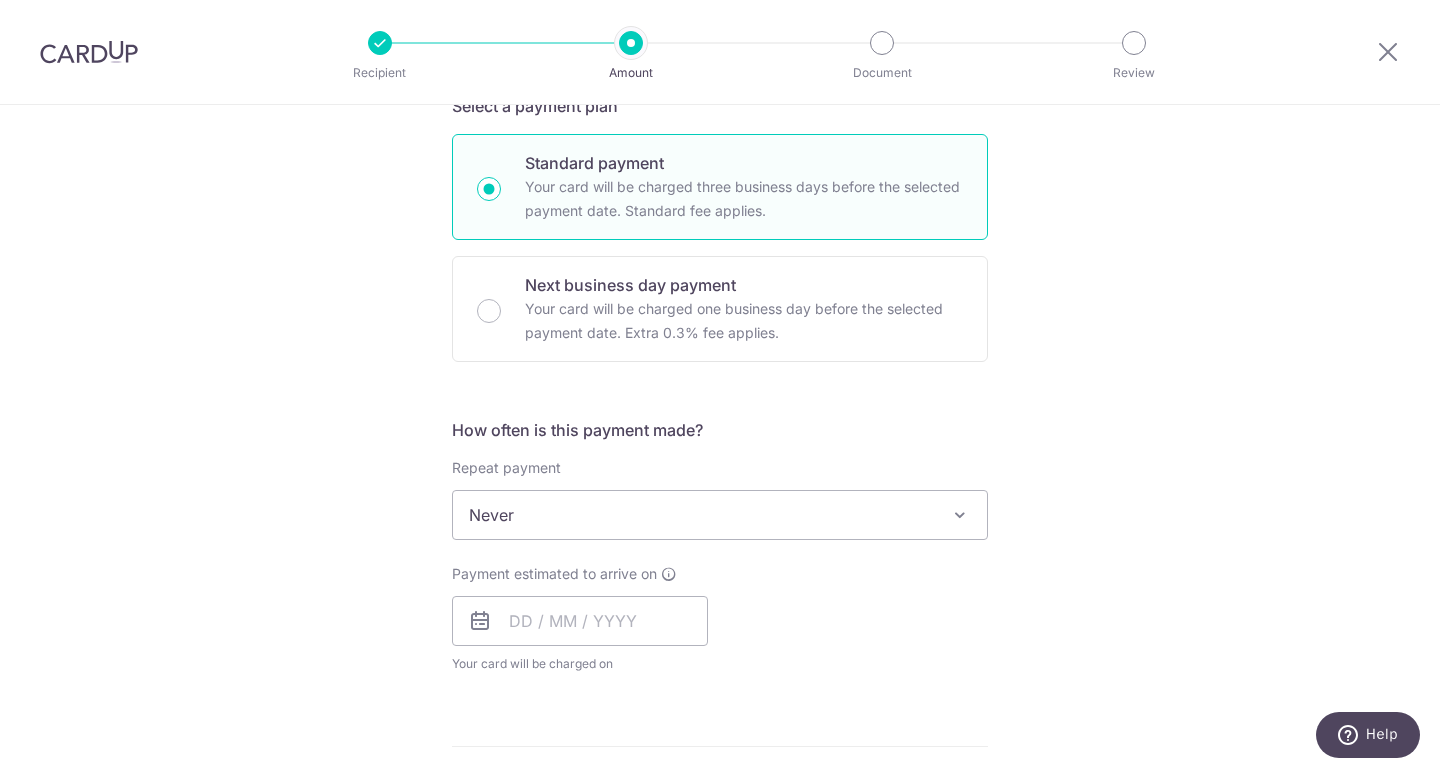 scroll, scrollTop: 465, scrollLeft: 0, axis: vertical 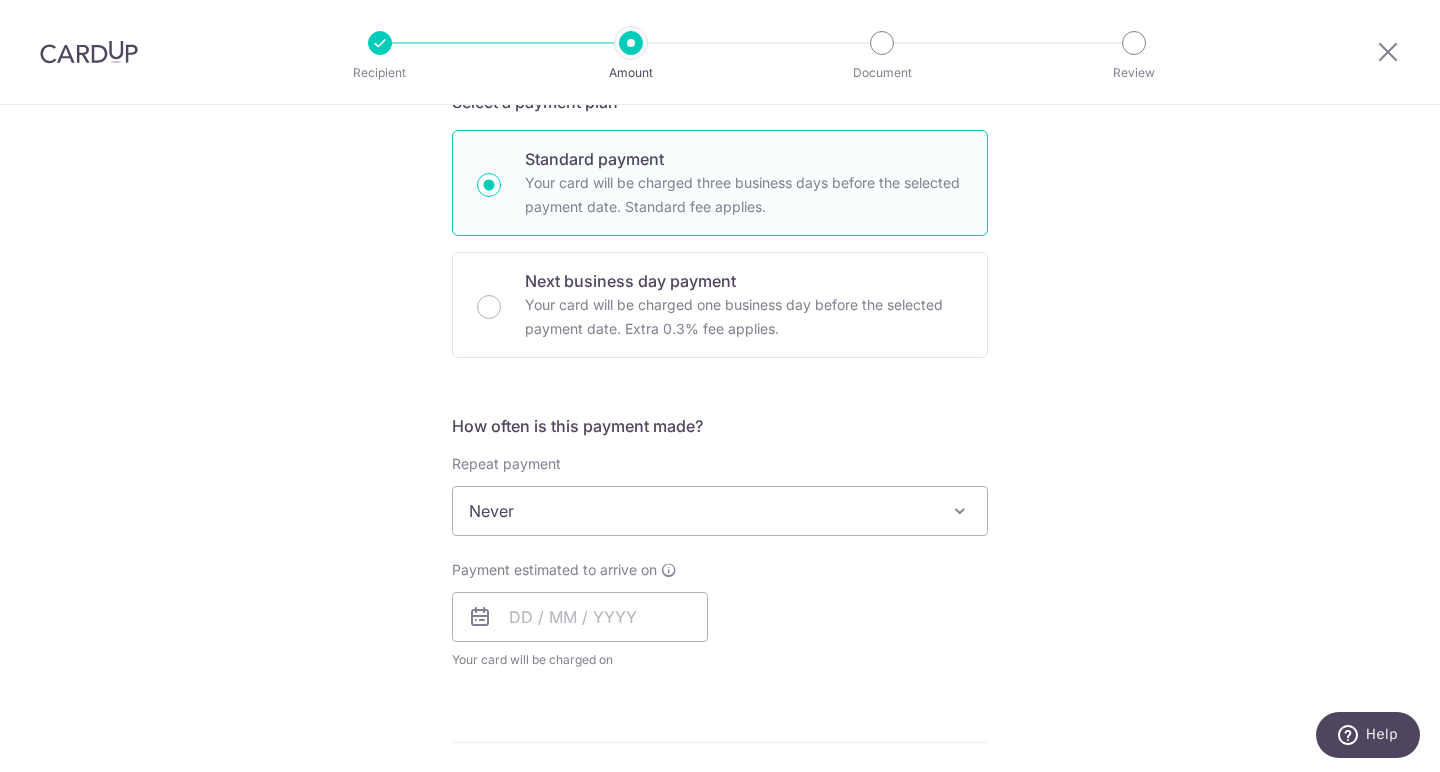 click on "How often is this payment made?
Repeat payment
Never
Every week
Every month
Every quarter
Every half a year
Every year Never
To set up monthly income tax payments on CardUp, please ensure the following:     Keep GIRO active   First payment through GIRO   Limit of 11 months scheduling   Upload Notice of Assessment    For more details, refer to this guide:  CardUp Help - Monthly Income Tax Payments
Payment estimated to arrive on
Your card will be charged on   for the first payment
* If your payment is funded by  9:00am SGT on Thursday 07/08/2025
07/08/2025
No. of Payments" at bounding box center (720, 550) 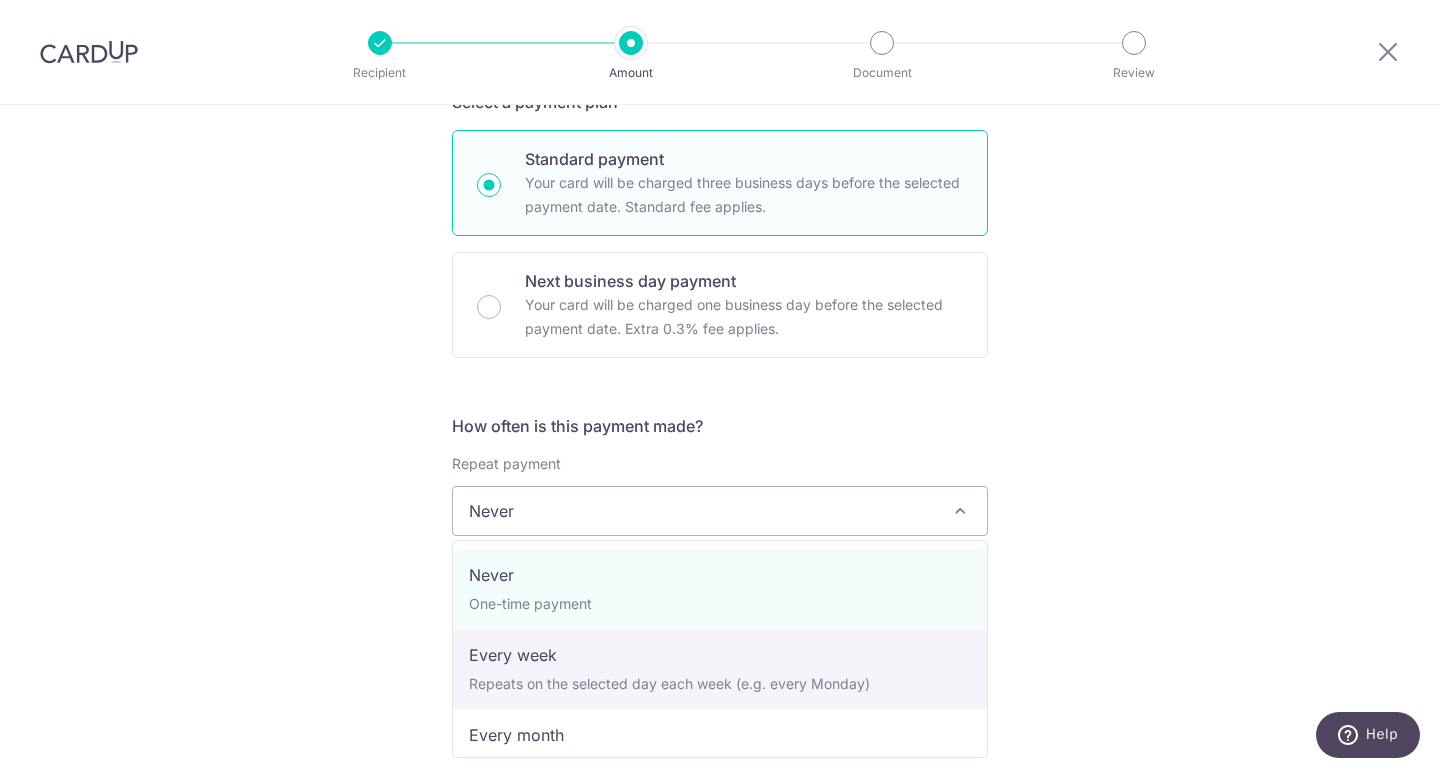 select on "2" 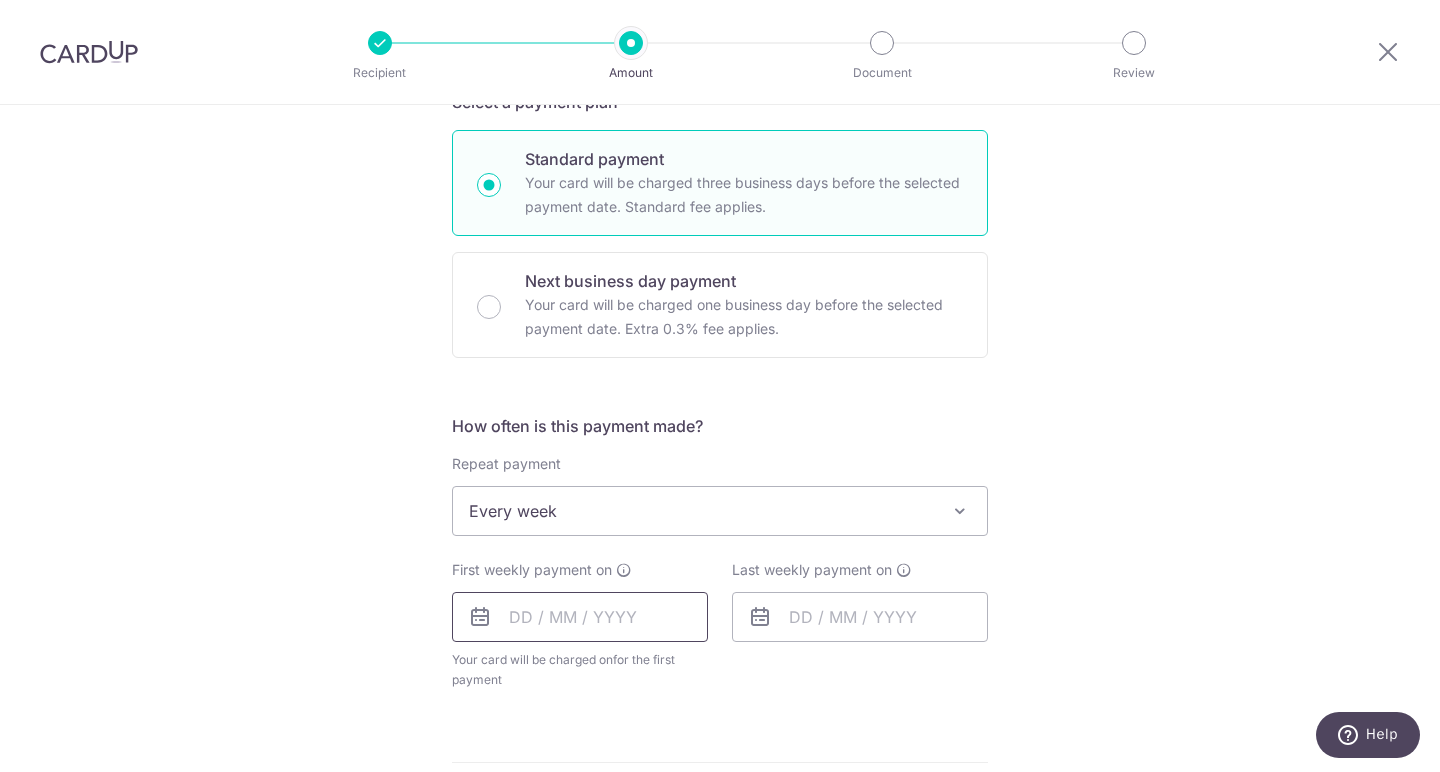 click at bounding box center [580, 617] 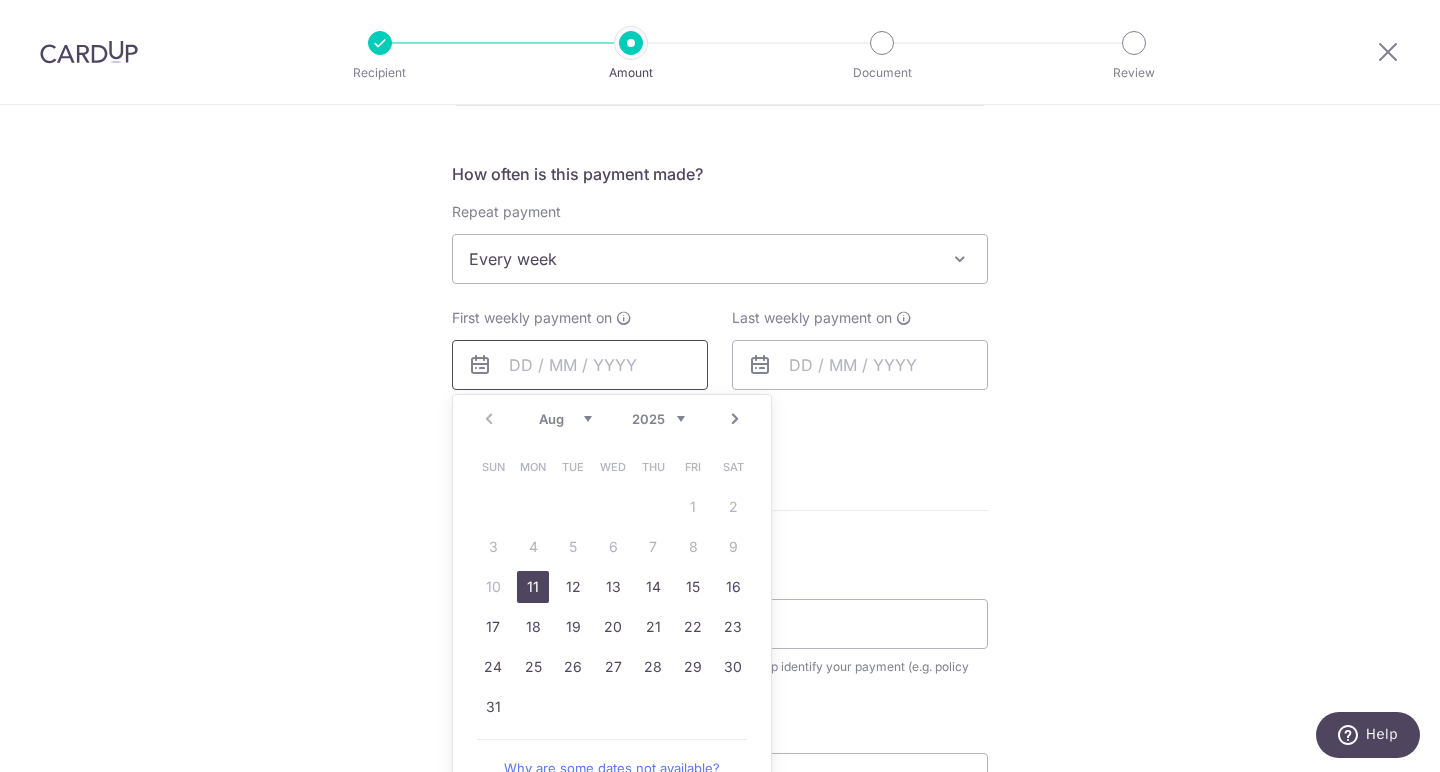 scroll, scrollTop: 743, scrollLeft: 0, axis: vertical 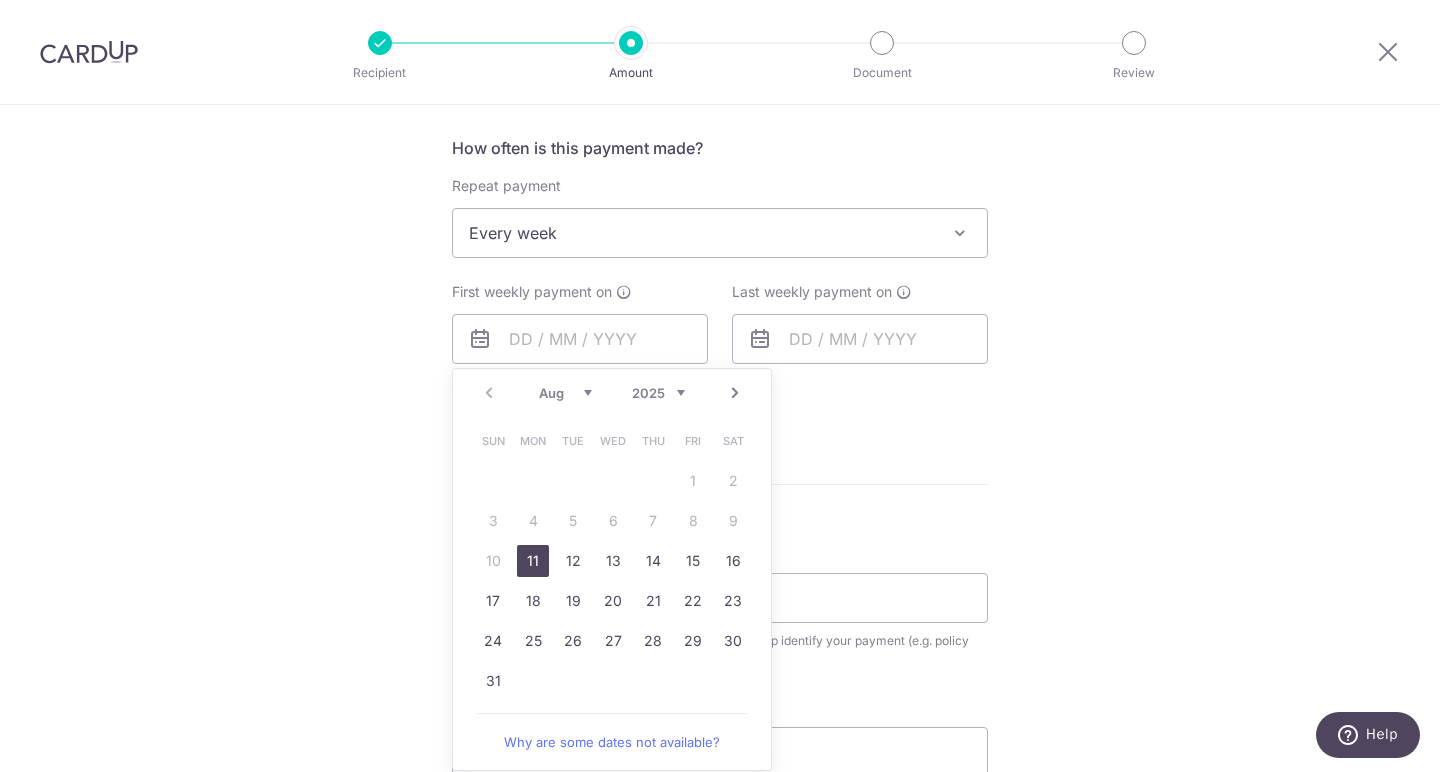 click on "11" at bounding box center (533, 561) 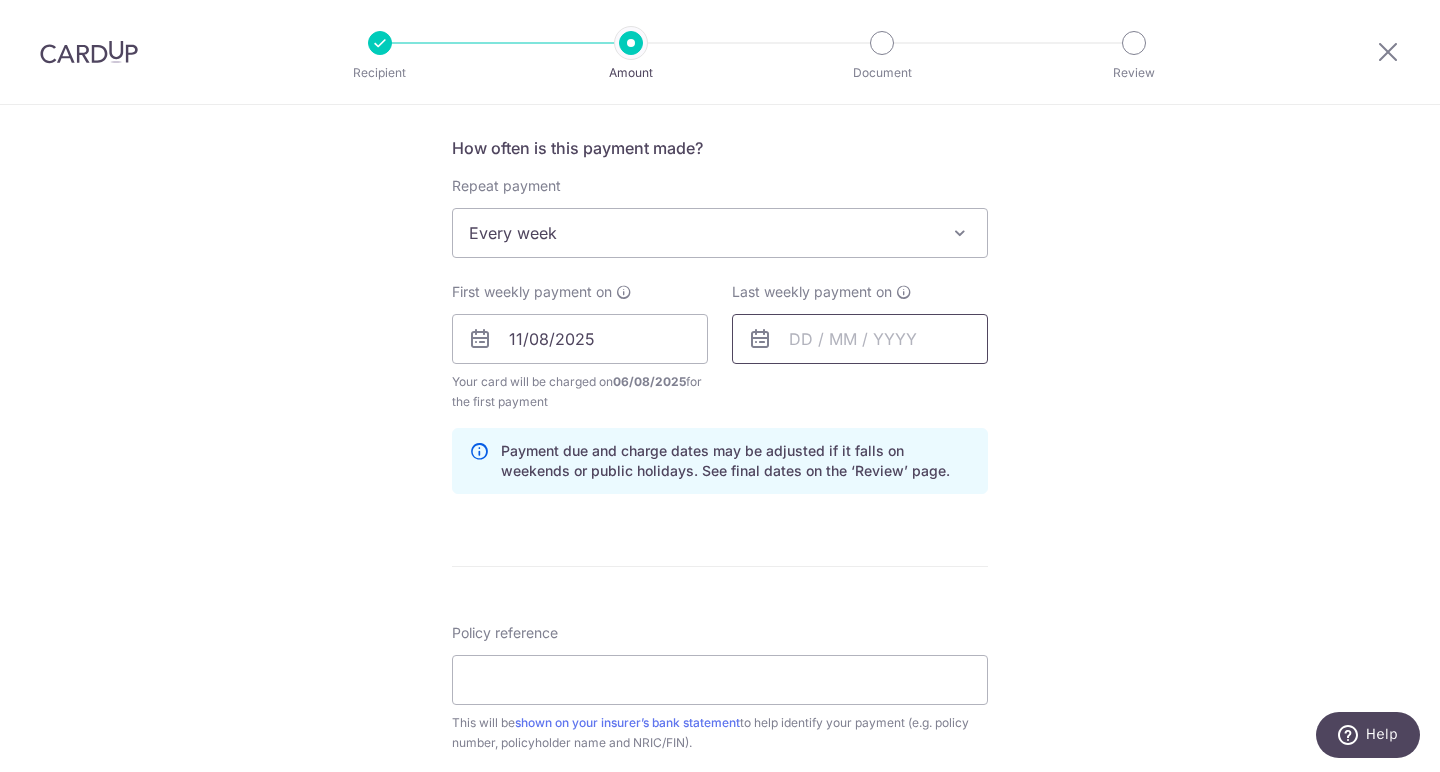 click at bounding box center (860, 339) 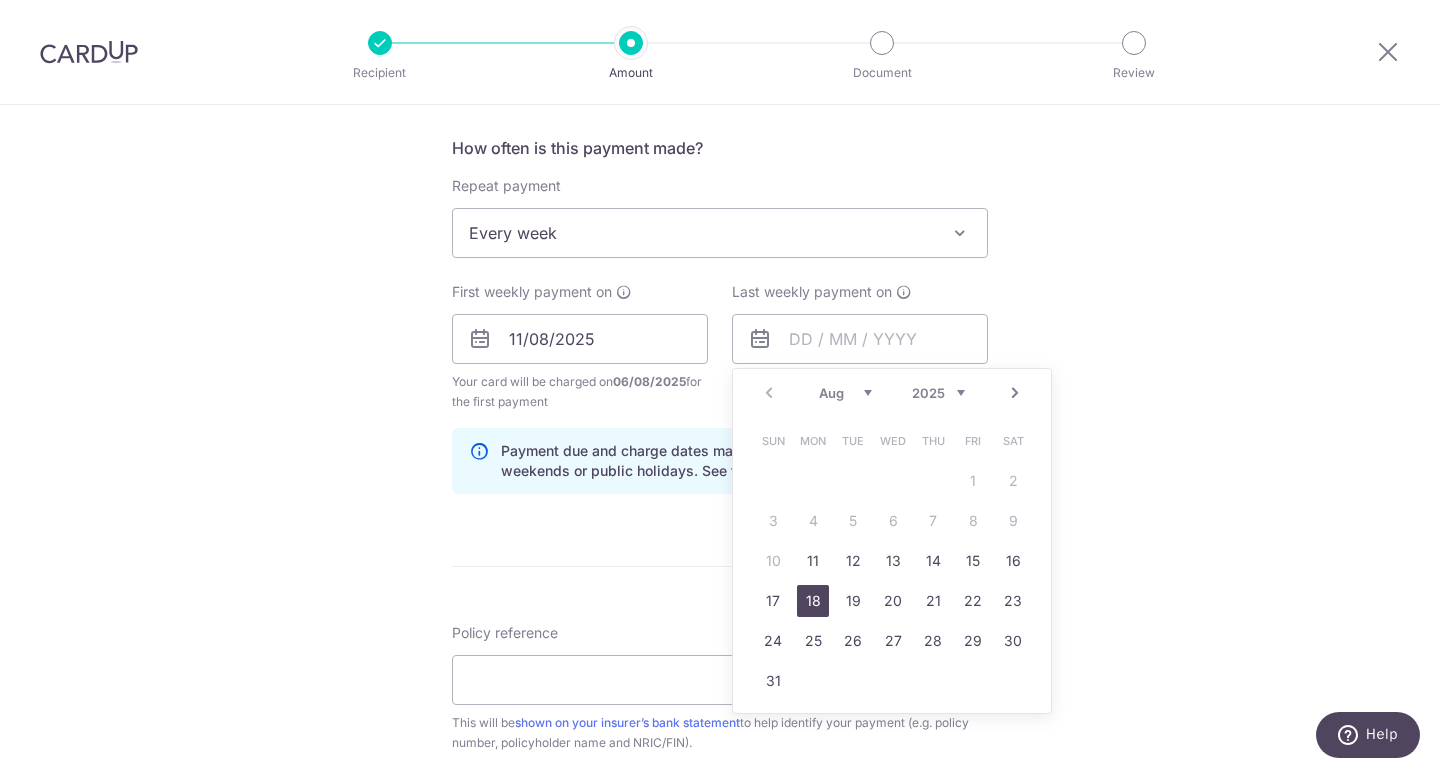 click on "18" at bounding box center [813, 601] 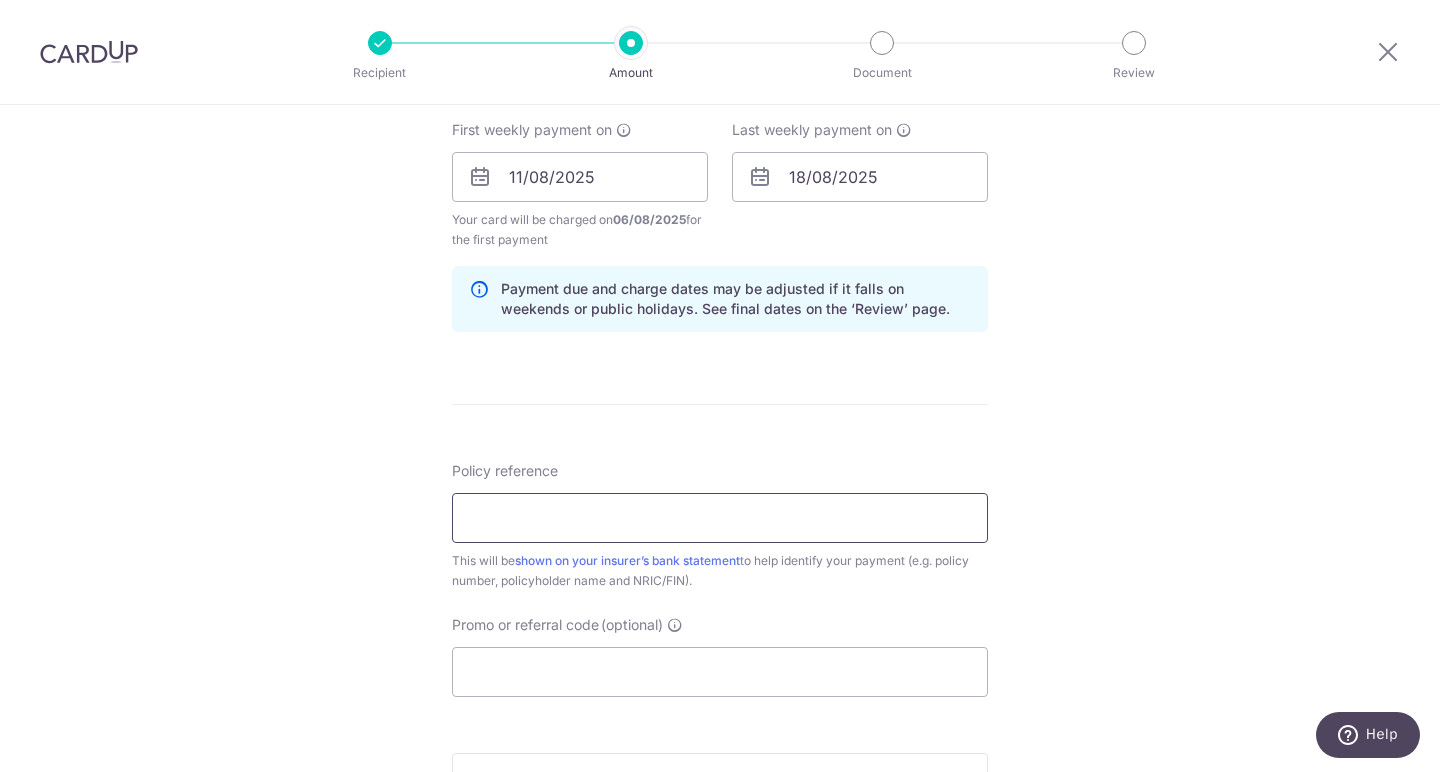 scroll, scrollTop: 921, scrollLeft: 0, axis: vertical 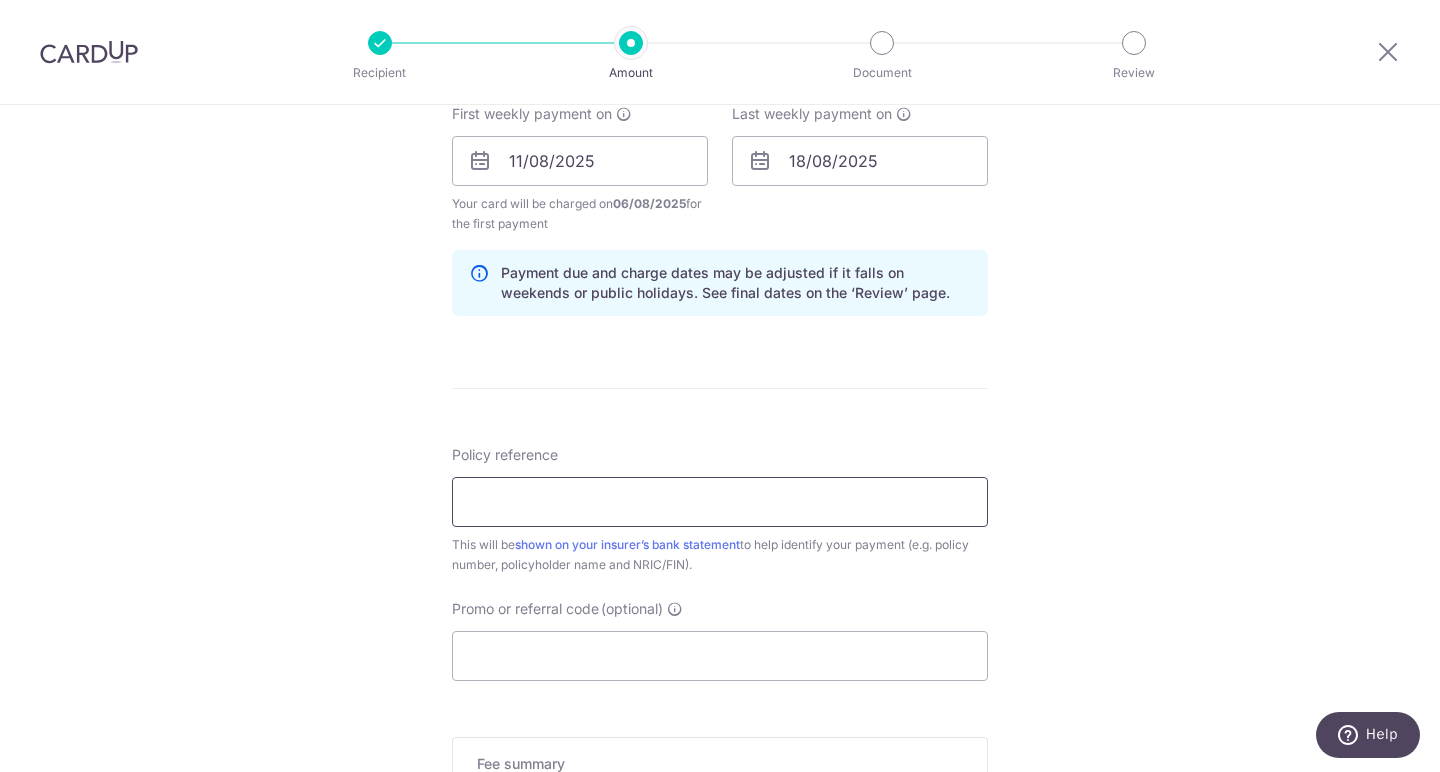 click on "Policy reference" at bounding box center (720, 502) 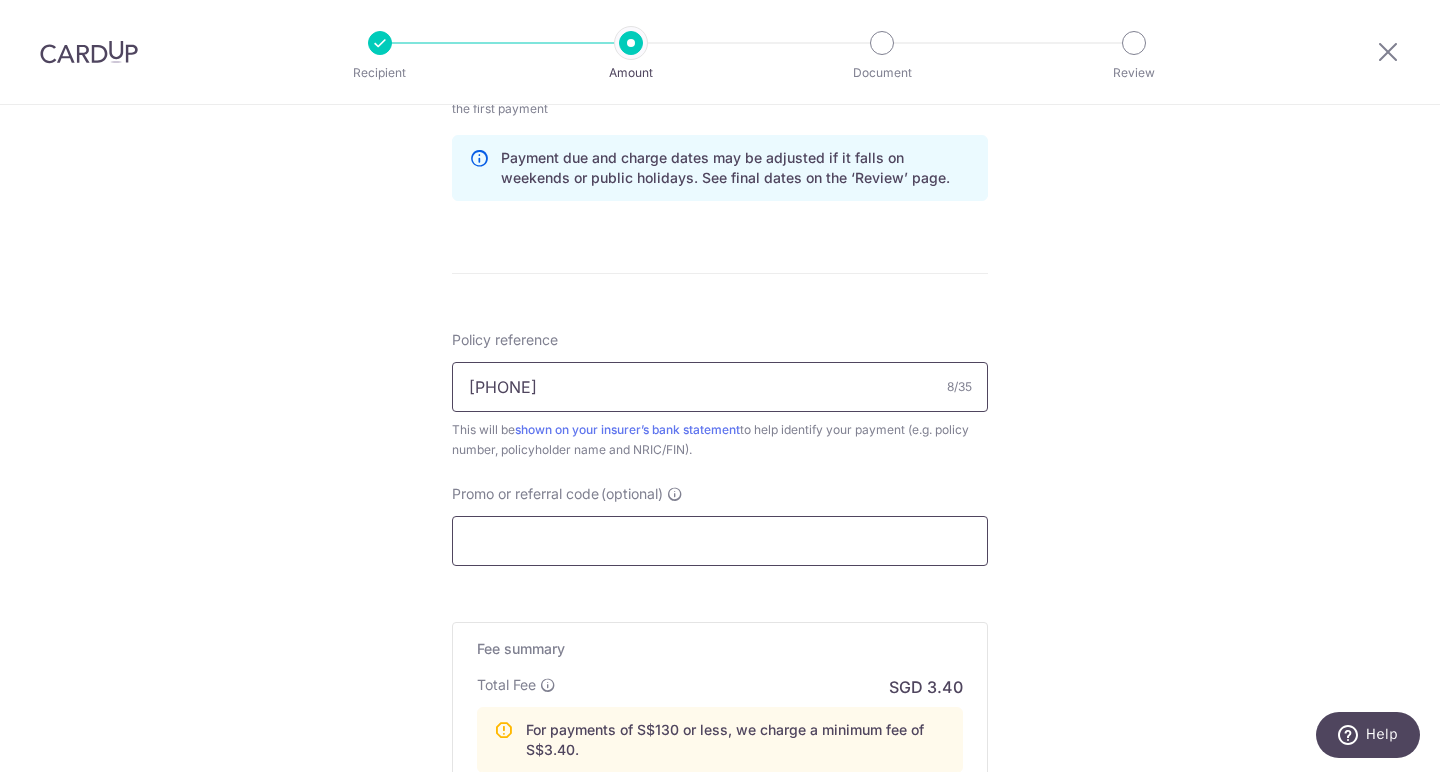 scroll, scrollTop: 1044, scrollLeft: 0, axis: vertical 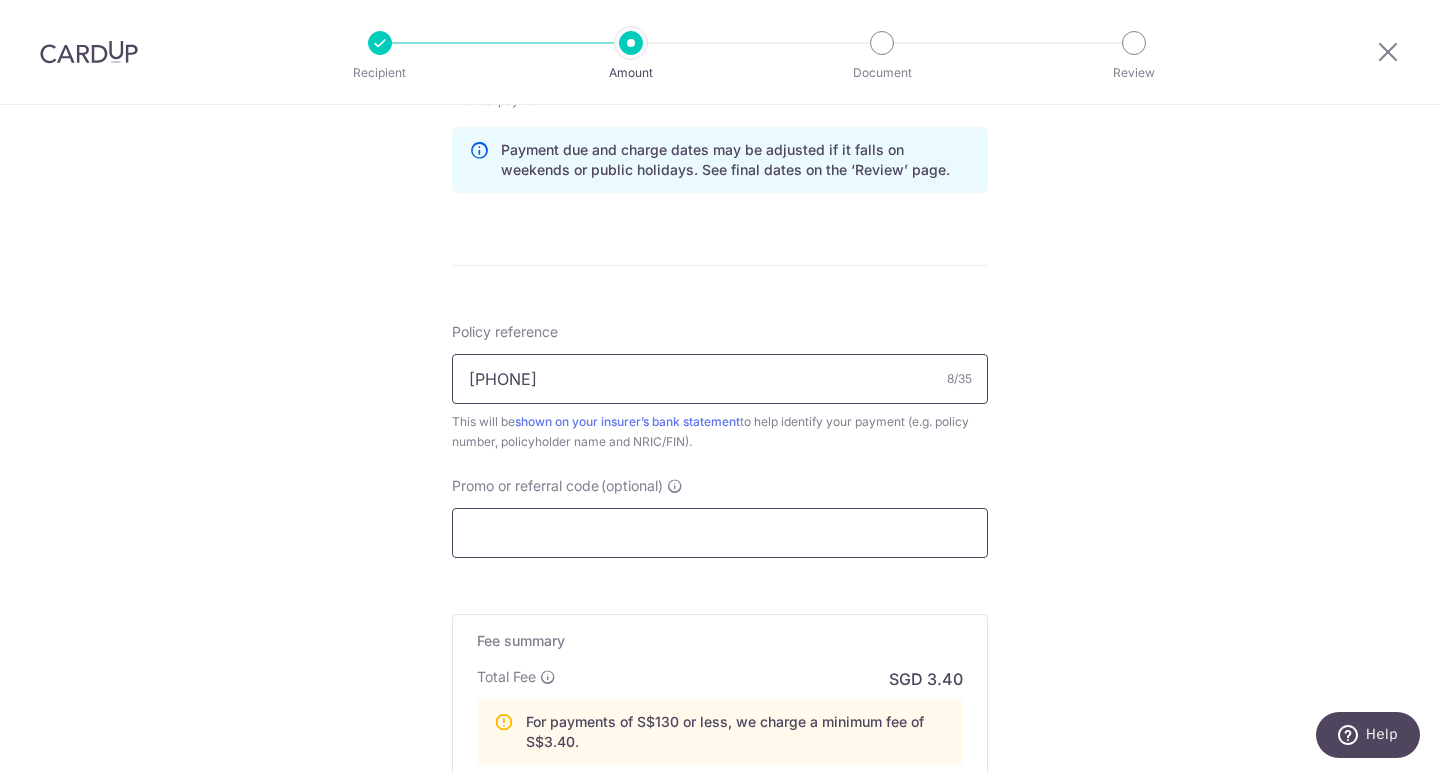 type on "[NUMBER]" 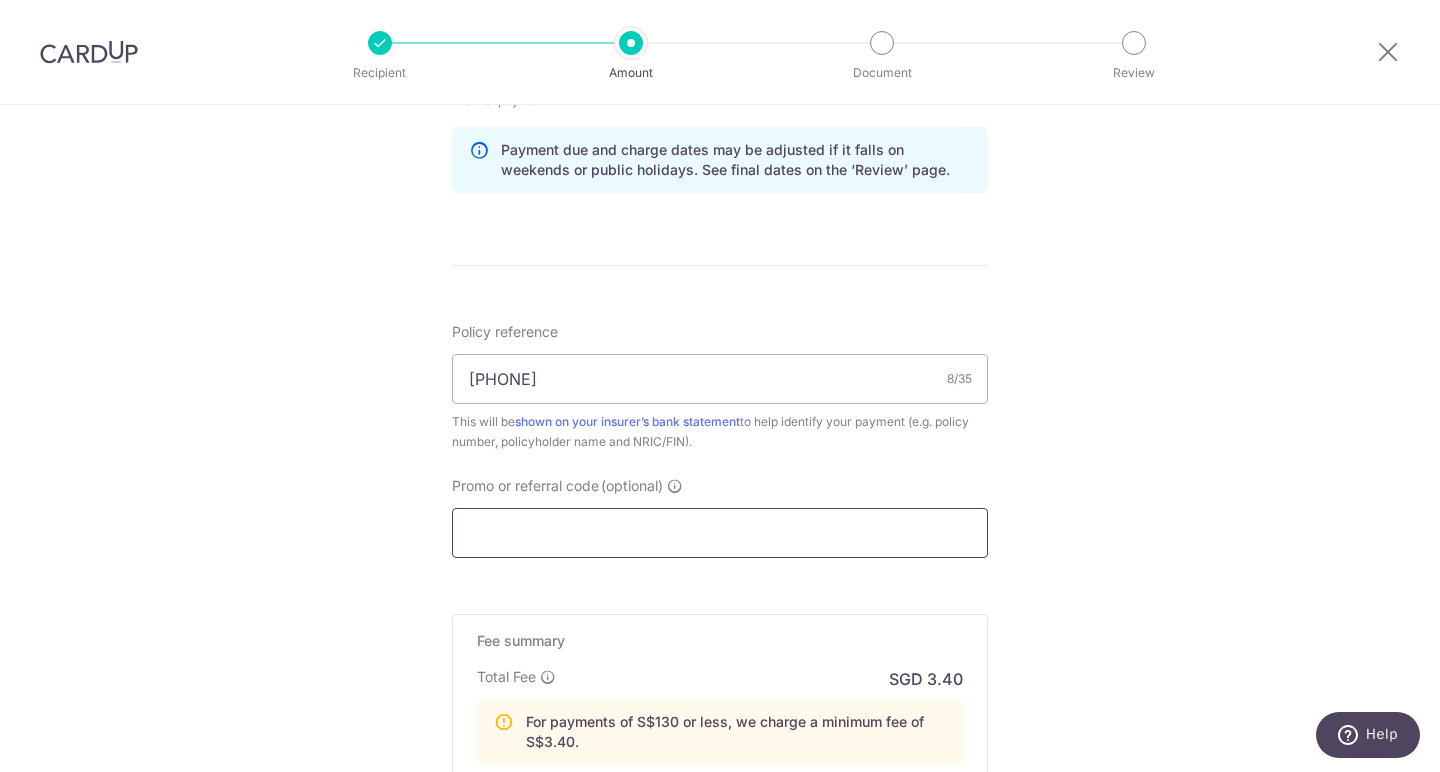 click on "Promo or referral code
(optional)" at bounding box center [720, 533] 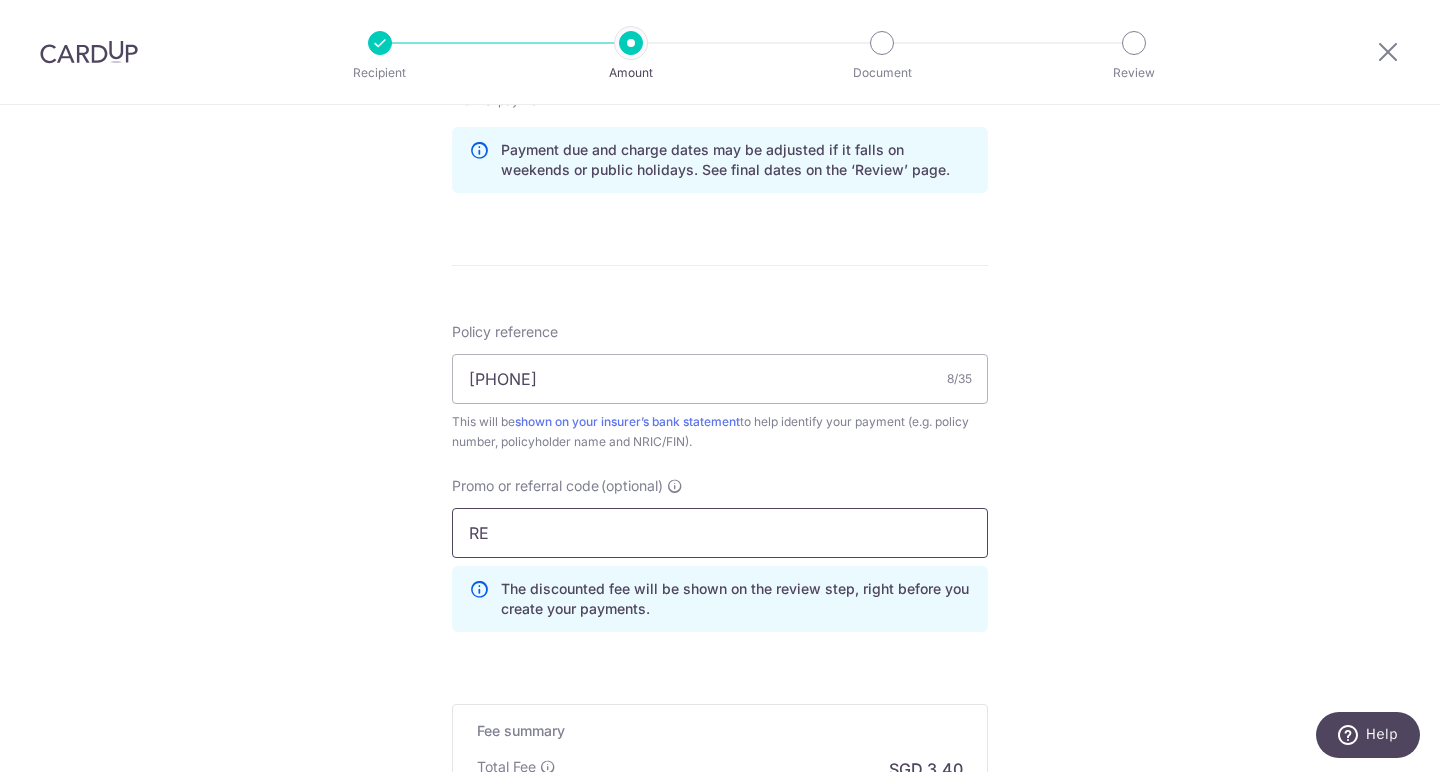 type on "R" 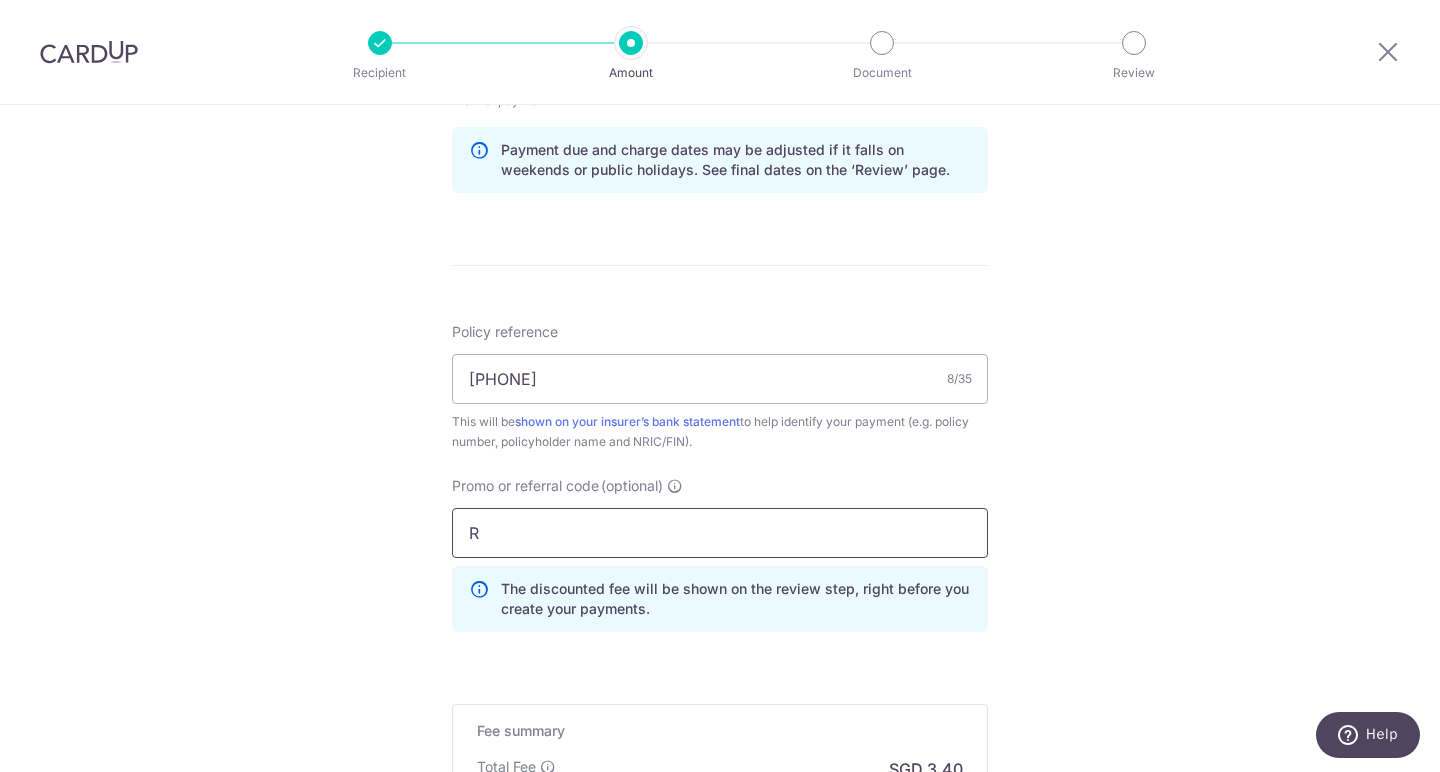 type 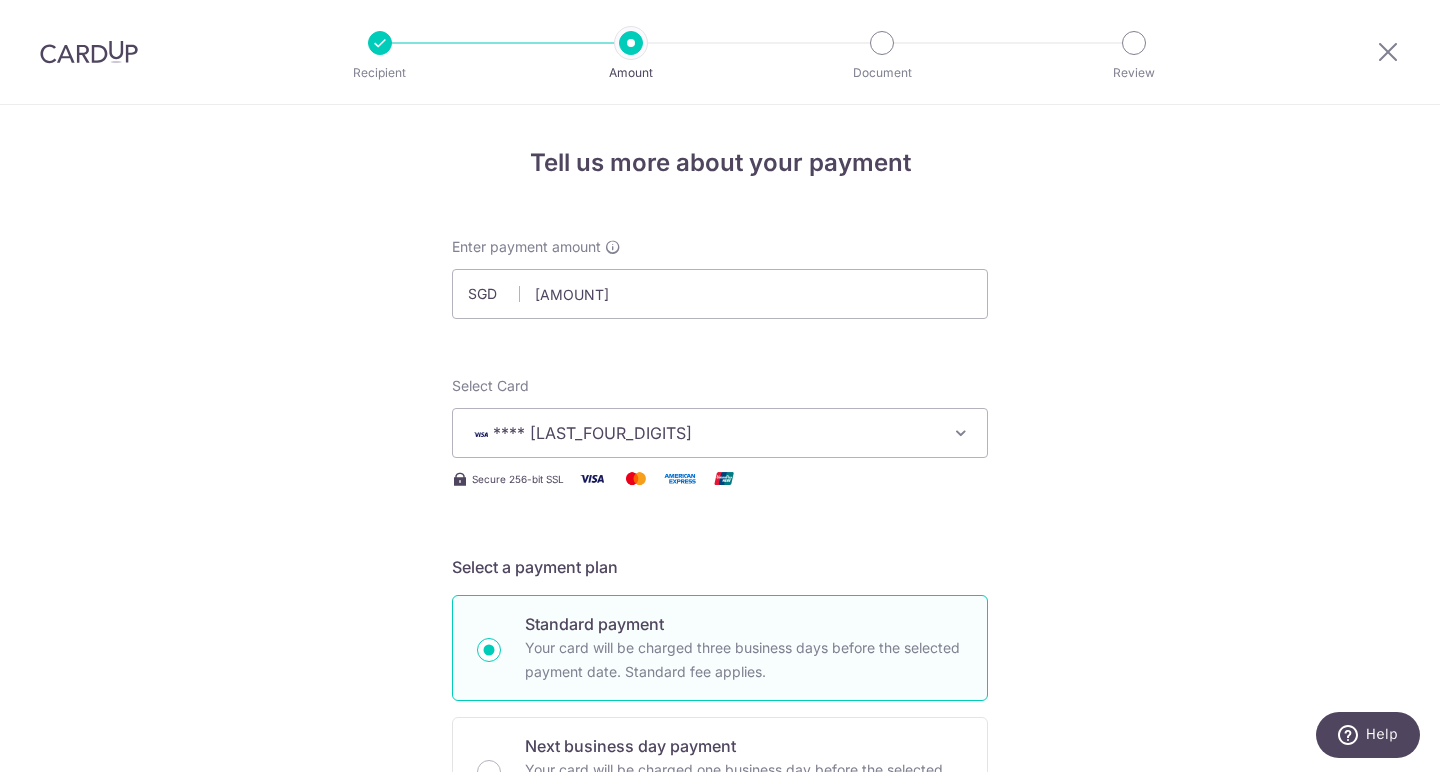 scroll, scrollTop: 0, scrollLeft: 0, axis: both 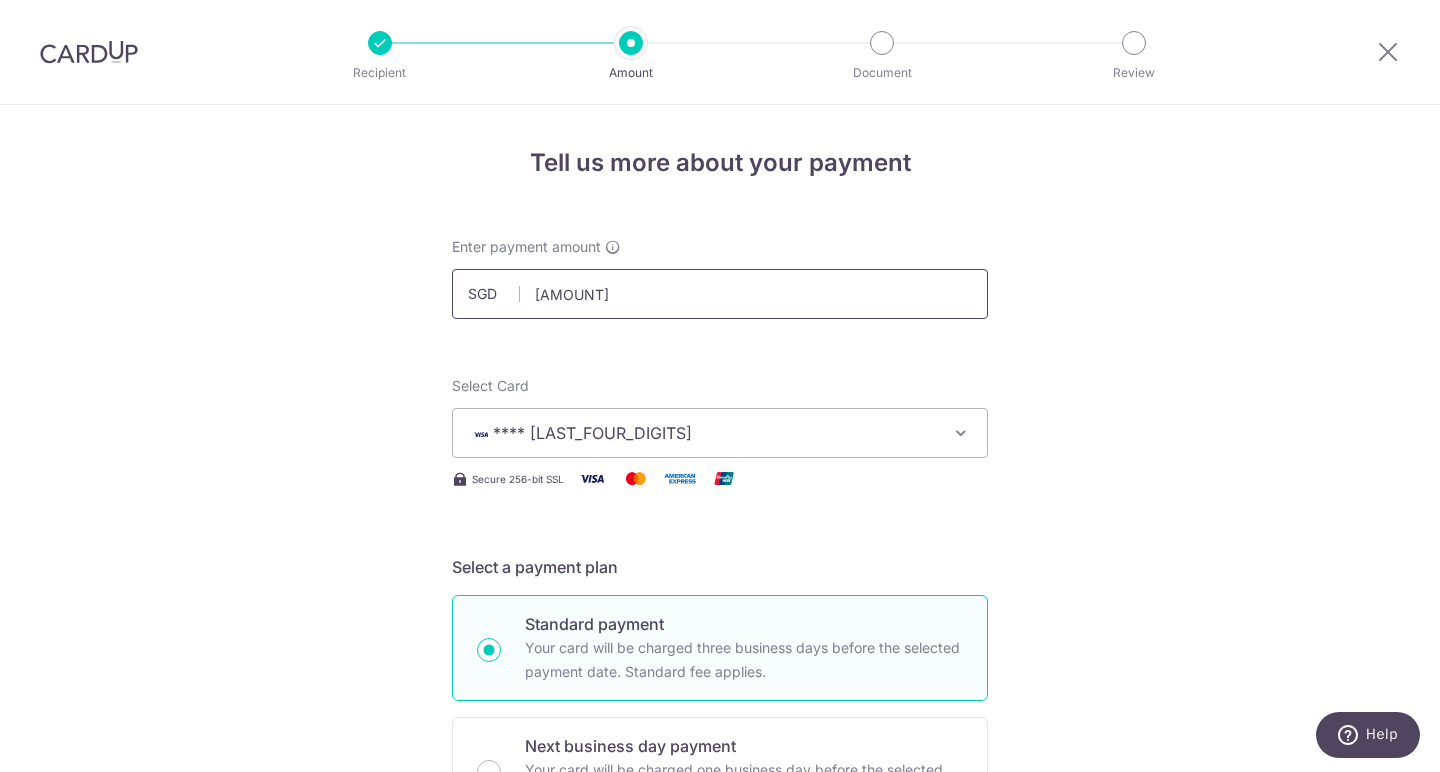click on "86.00" at bounding box center (720, 294) 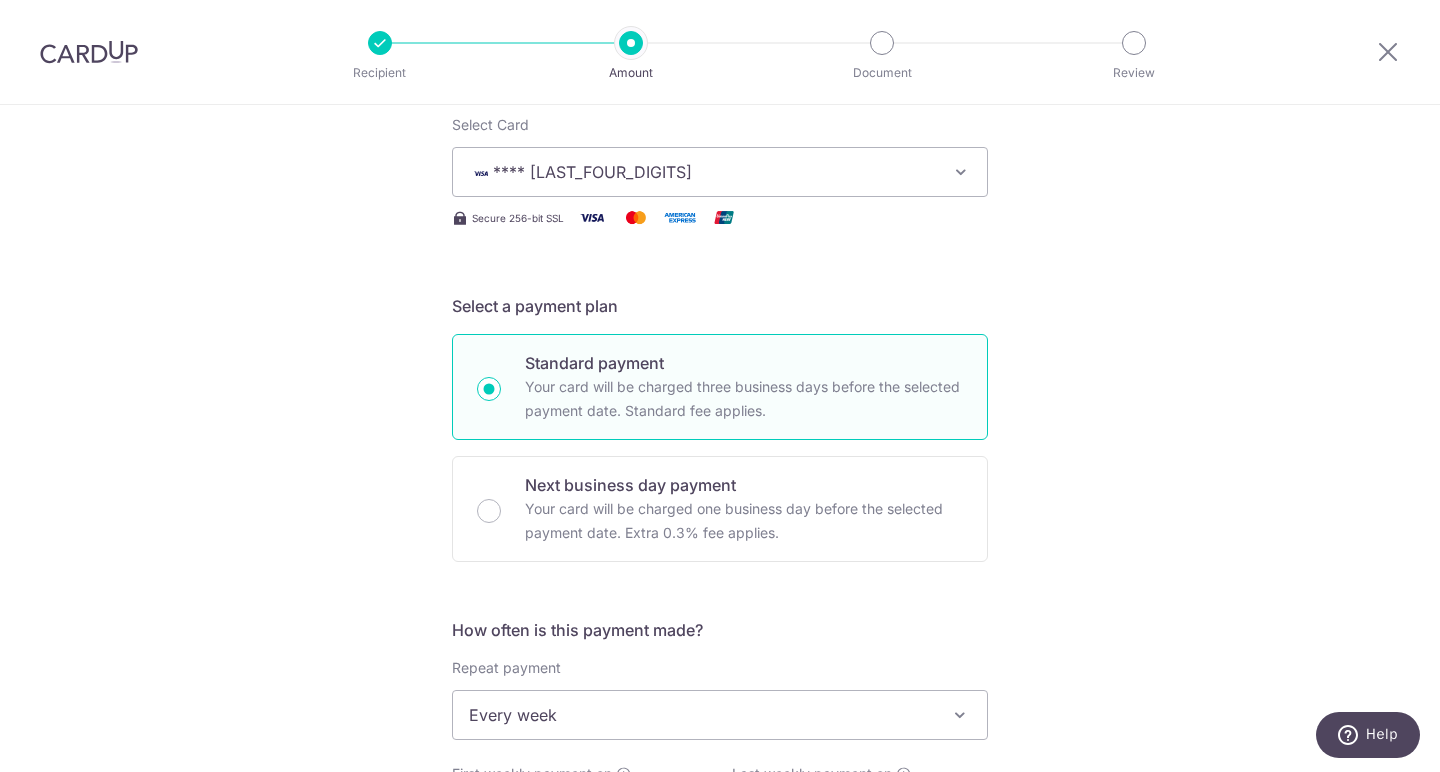 type on "172.00" 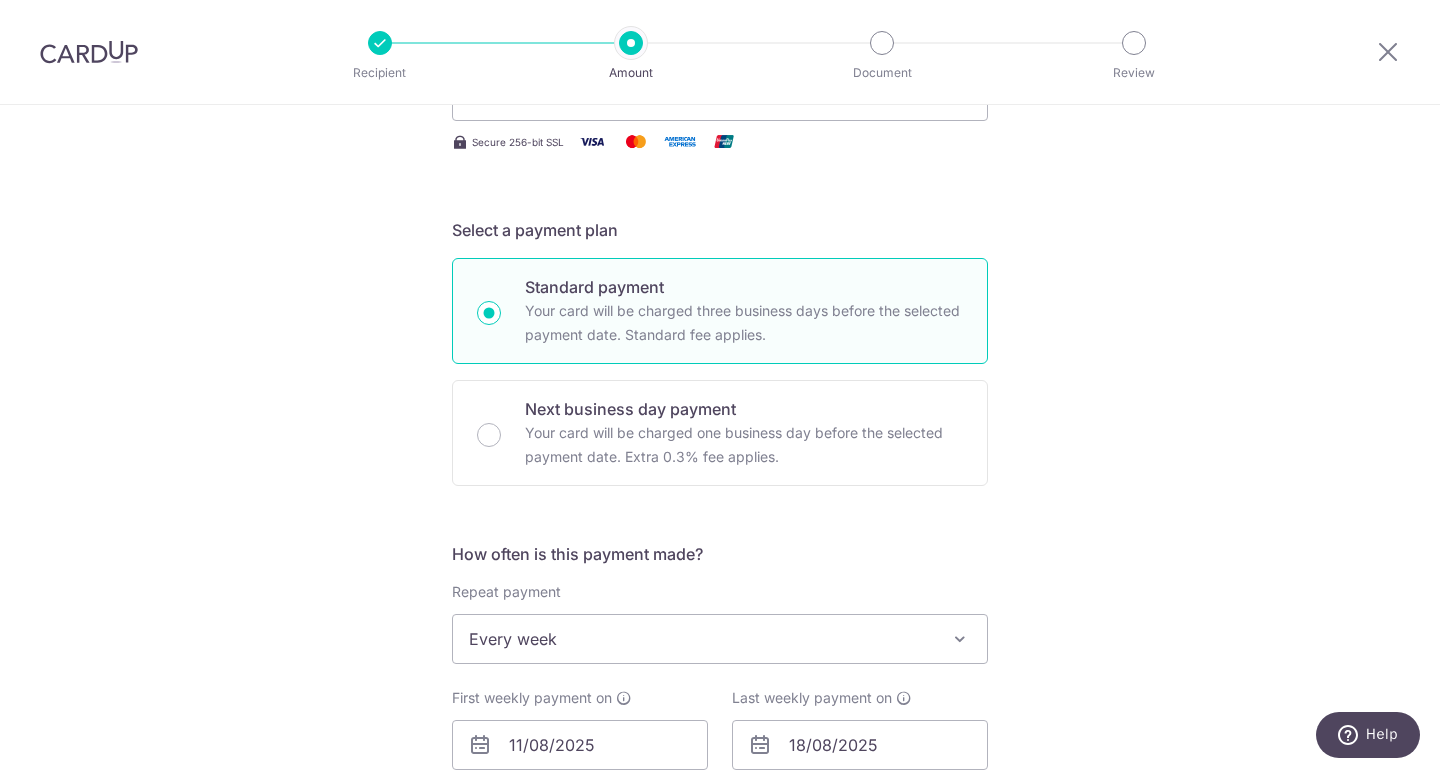 click on "Every week" at bounding box center [720, 639] 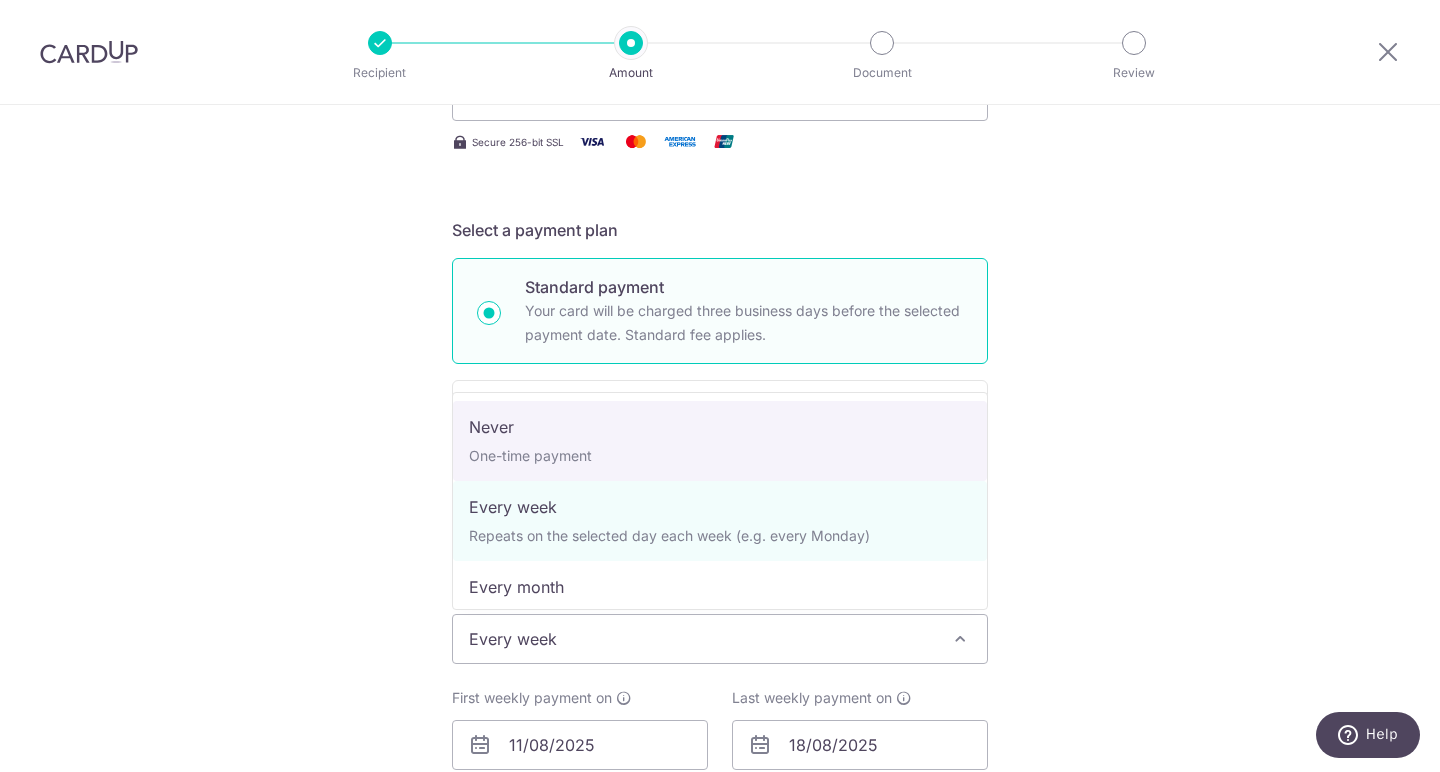 select on "1" 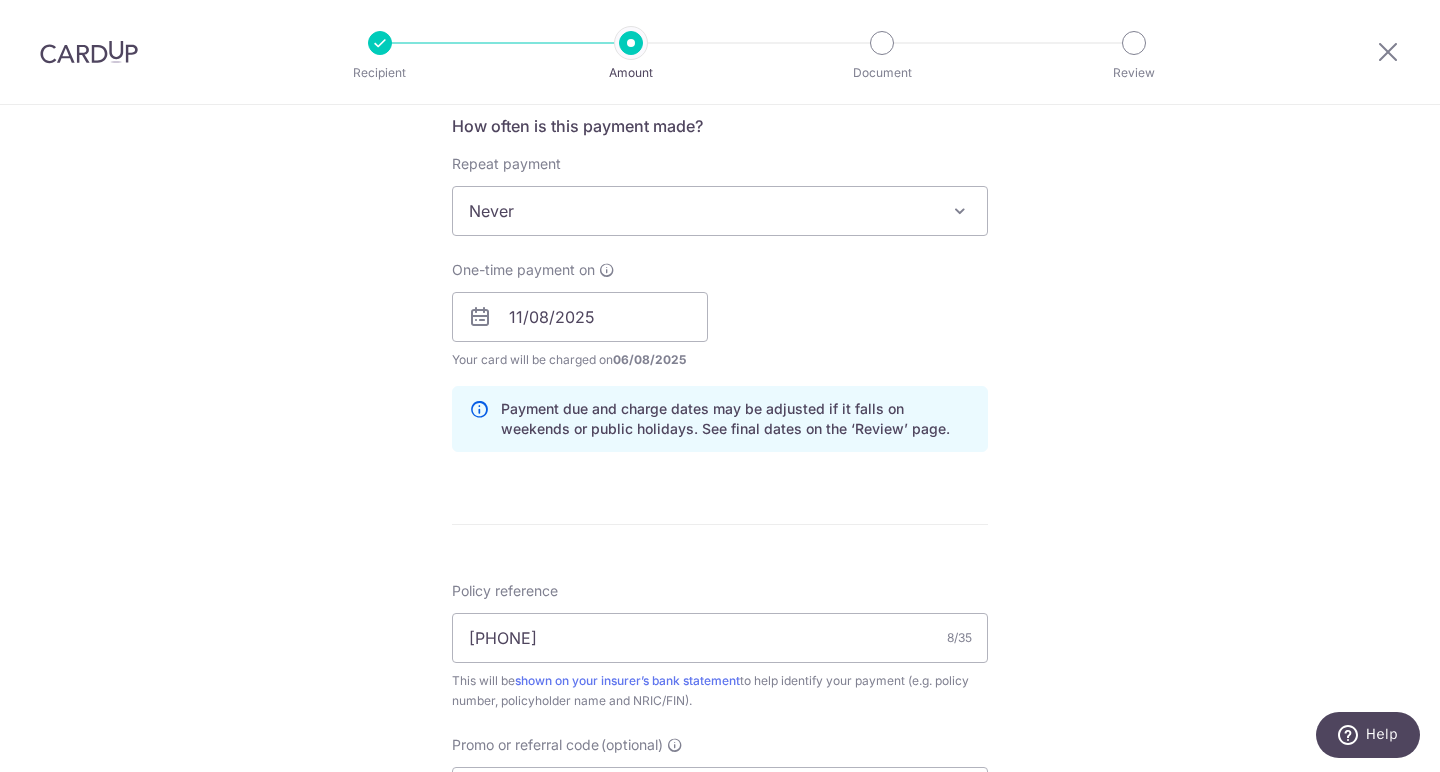 scroll, scrollTop: 723, scrollLeft: 0, axis: vertical 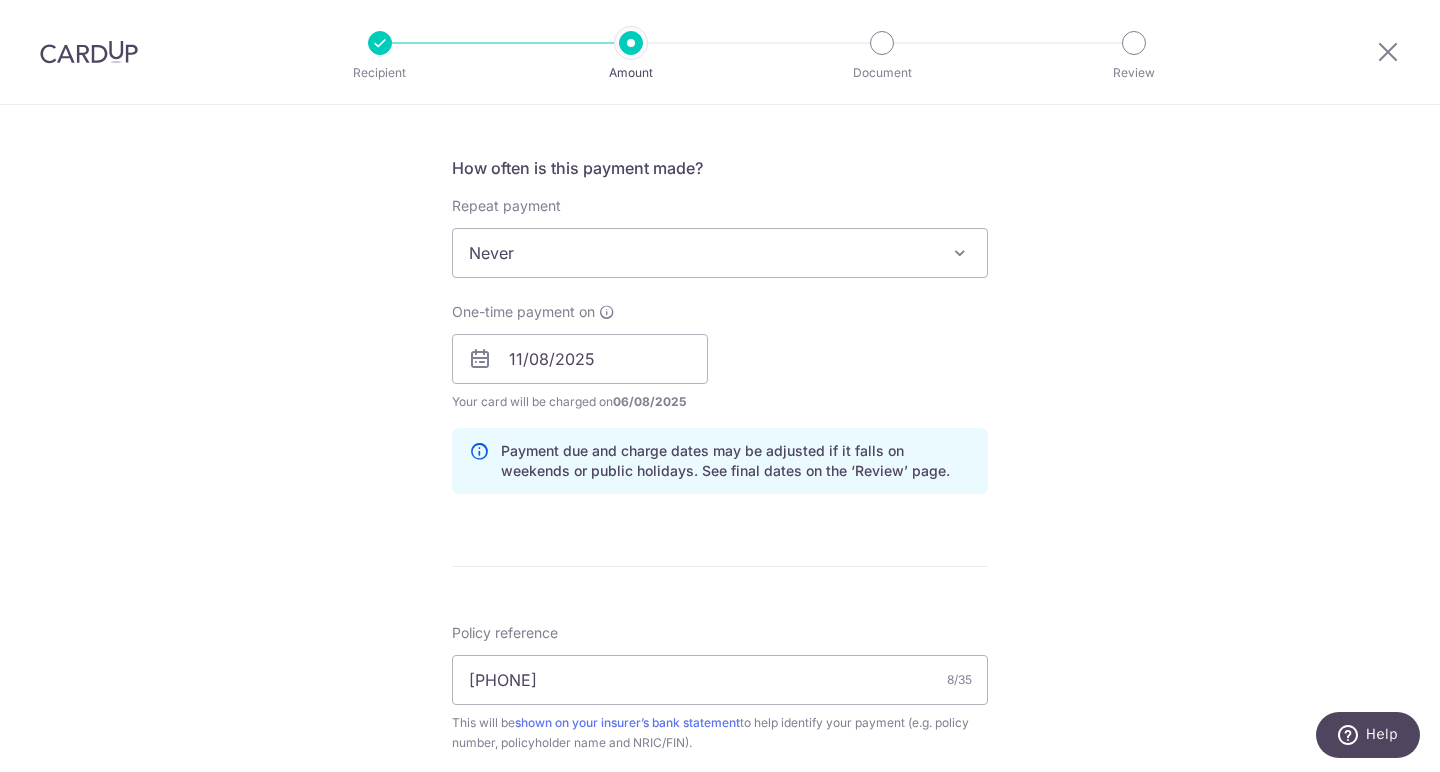 click on "One-time payment on
11/08/2025
Your card will be charged on  06/08/2025  for the first payment
* If your payment is funded by  9:00am SGT on Thursday 07/08/2025
07/08/2025
No. of Payments
Last weekly payment on
Prev Next Aug Sep Oct Nov Dec 2025 2026 2027 2028 2029 2030 2031 2032 2033 2034 2035 Sun Mon Tue Wed Thu Fri Sat           1 2 3 4 5 6 7 8 9 10 11 12 13 14 15 16 17 18 19 20 21 22 23 24 25 26 27 28 29 30 31" at bounding box center (720, 357) 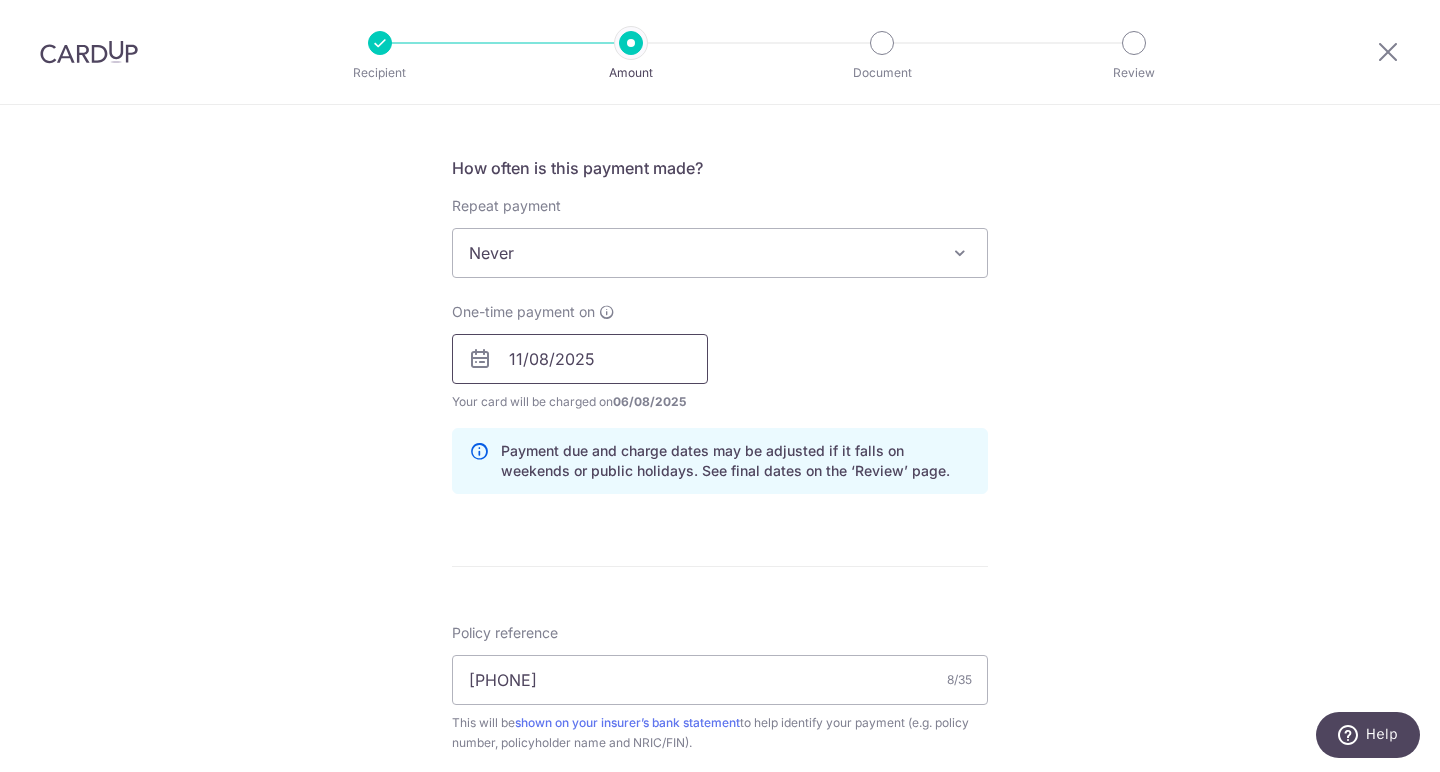 click on "11/08/2025" at bounding box center [580, 359] 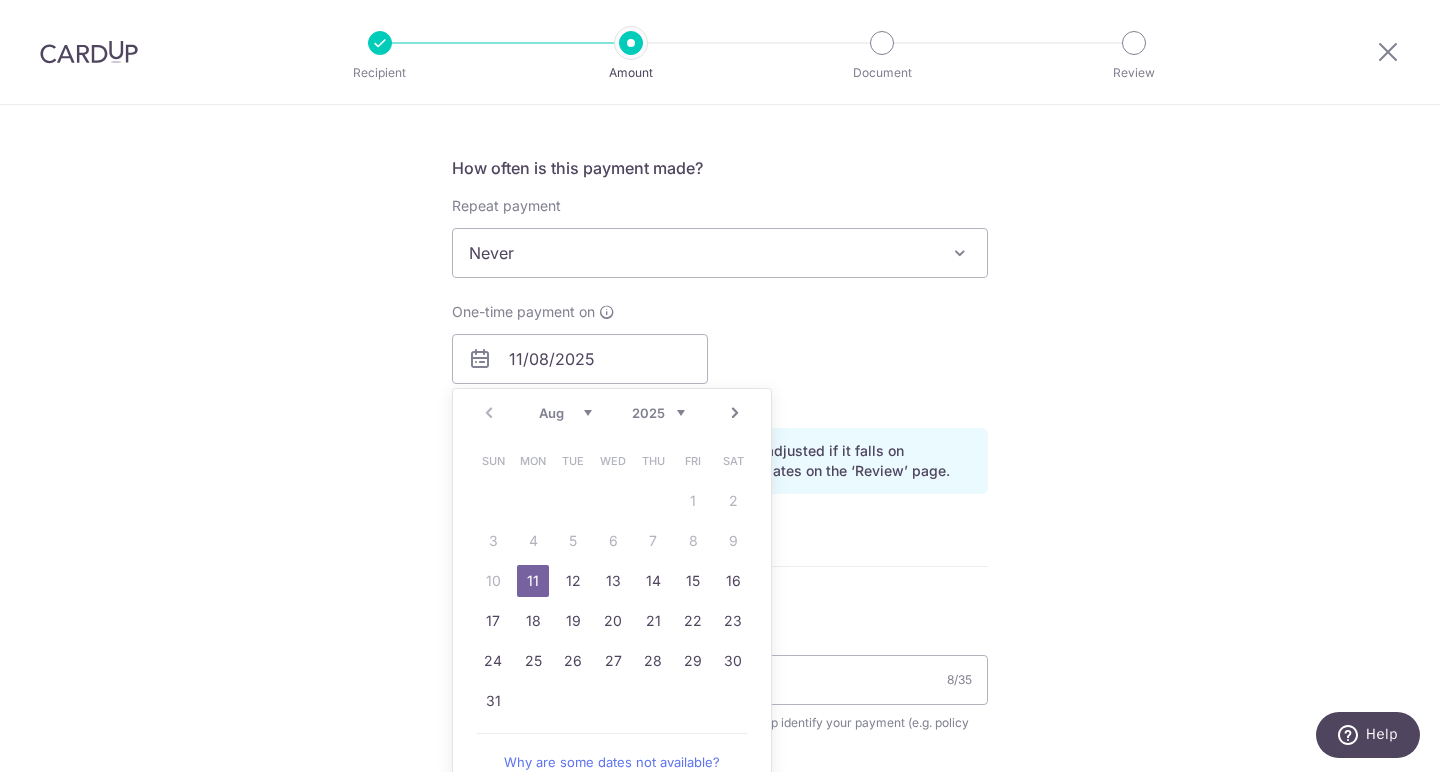 click on "One-time payment on
11/08/2025
Prev Next Aug Sep Oct Nov Dec 2025 2026 2027 2028 2029 2030 2031 2032 2033 2034 2035 Sun Mon Tue Wed Thu Fri Sat           1 2 3 4 5 6 7 8 9 10 11 12 13 14 15 16 17 18 19 20 21 22 23 24 25 26 27 28 29 30 31             Why are some dates not available?
Your card will be charged on  06/08/2025  for the first payment
* If your payment is funded by  9:00am SGT on Thursday 07/08/2025
07/08/2025
No. of Payments
Last weekly payment on" at bounding box center [720, 357] 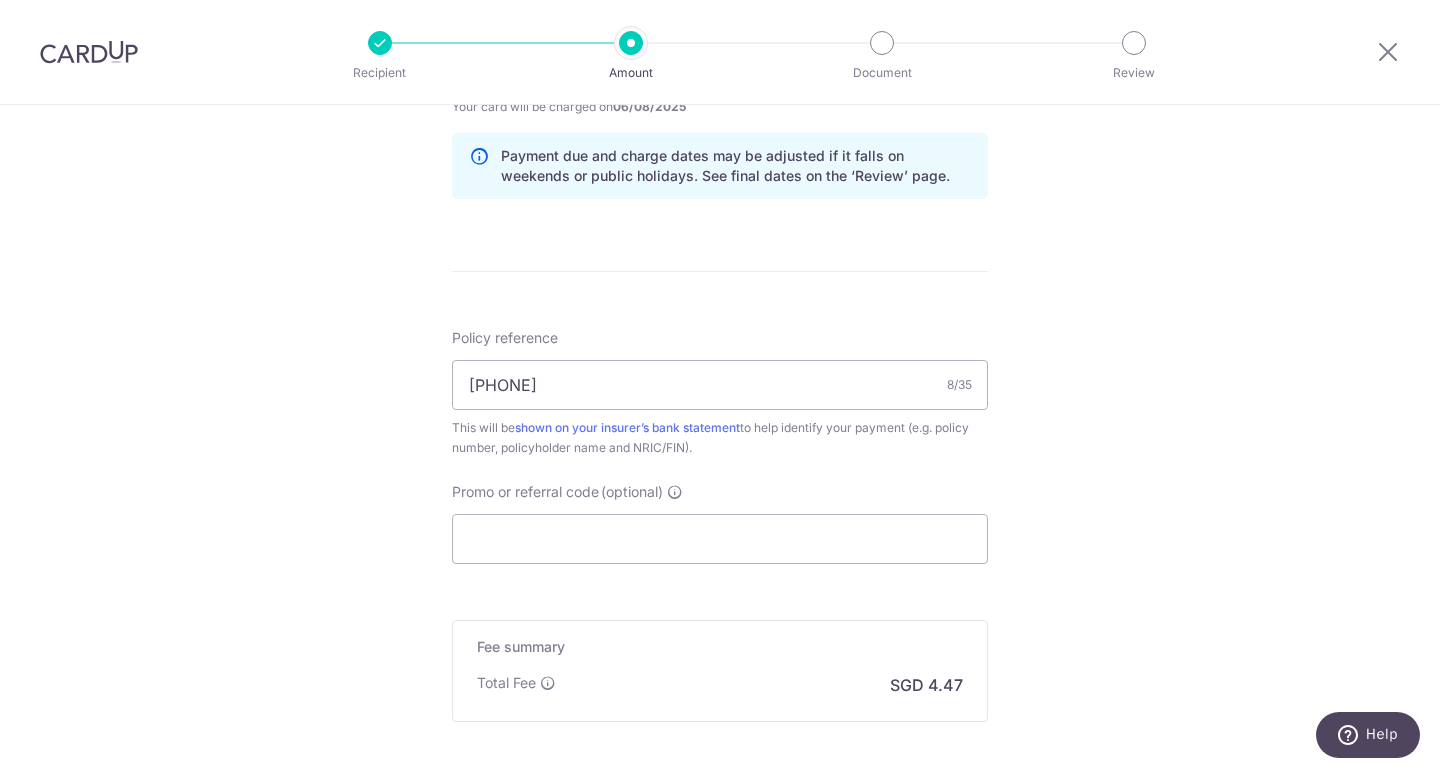 scroll, scrollTop: 1096, scrollLeft: 0, axis: vertical 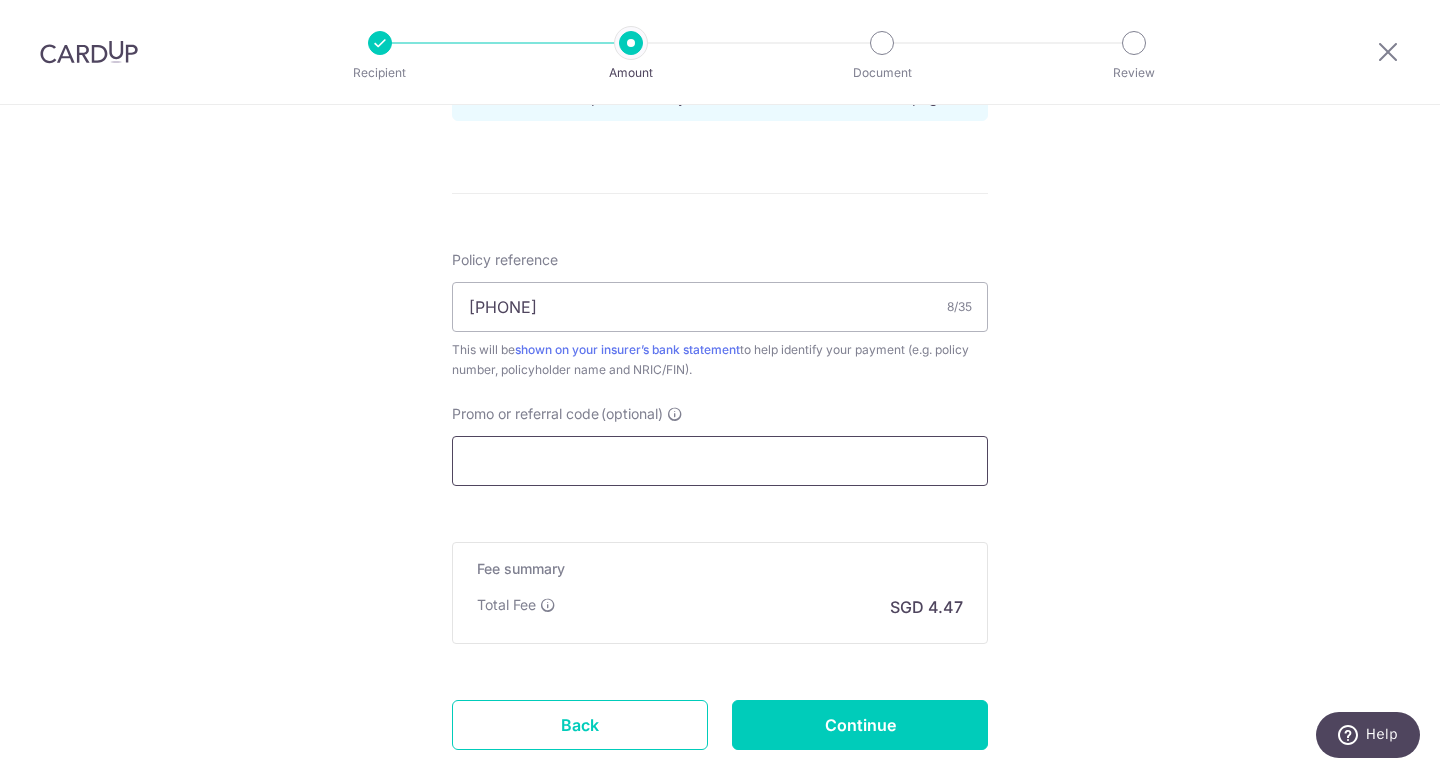click on "Promo or referral code
(optional)" at bounding box center (720, 461) 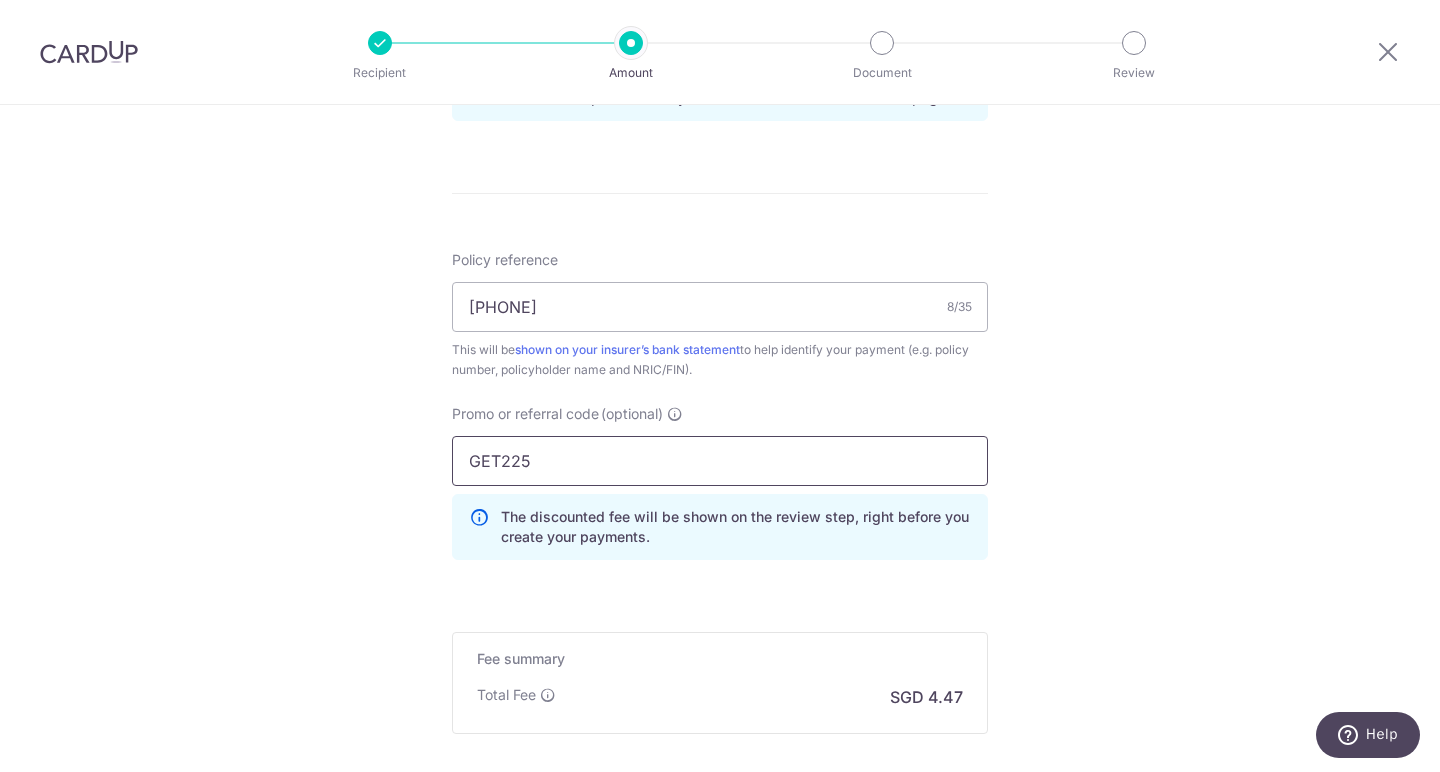 type on "GET225" 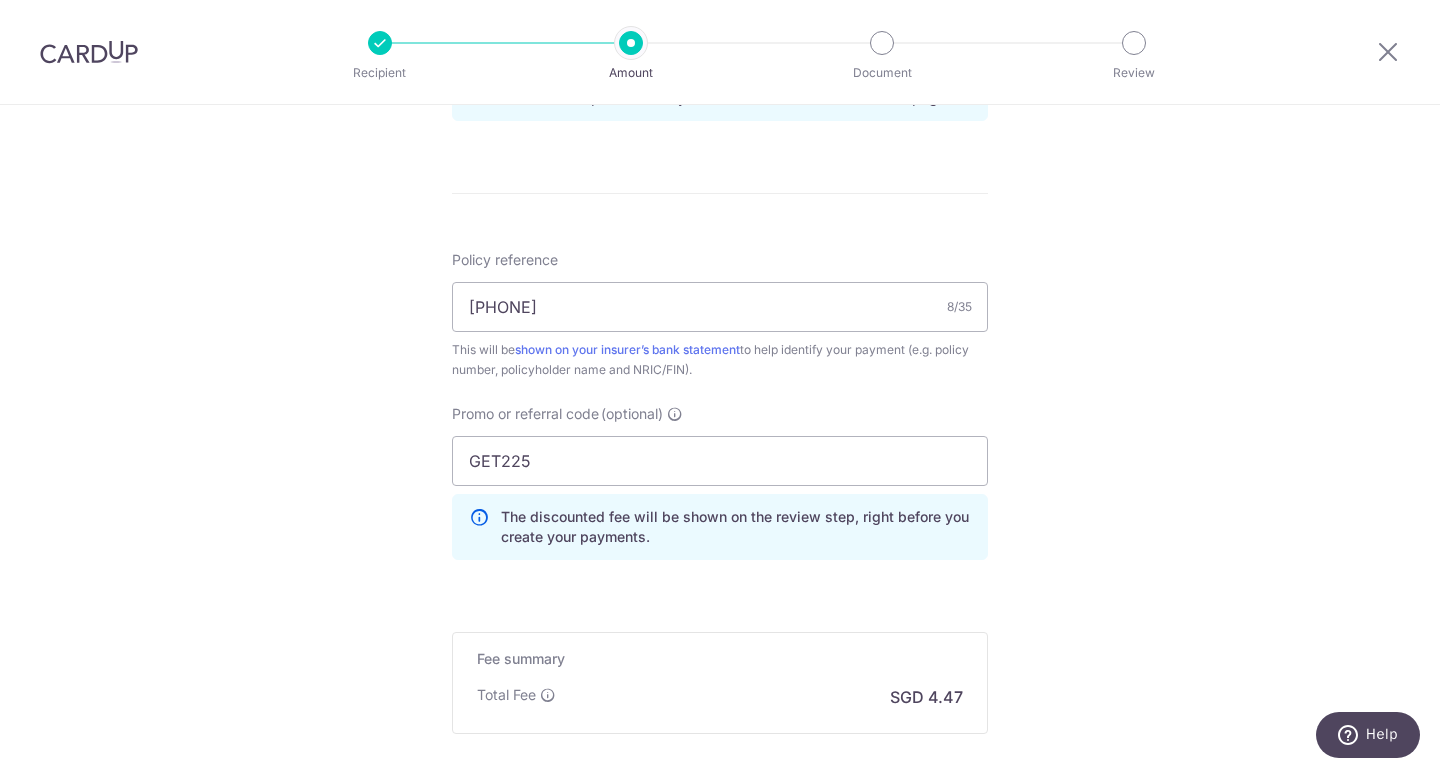click on "Enter payment amount
SGD
172.00
172.00
Select Card
**** 5139
Add credit card
Your Cards
**** 7012
**** 0947
**** 1008
**** 1000
**** 5139
Secure 256-bit SSL
Text
New card details
Card" at bounding box center [720, 18] 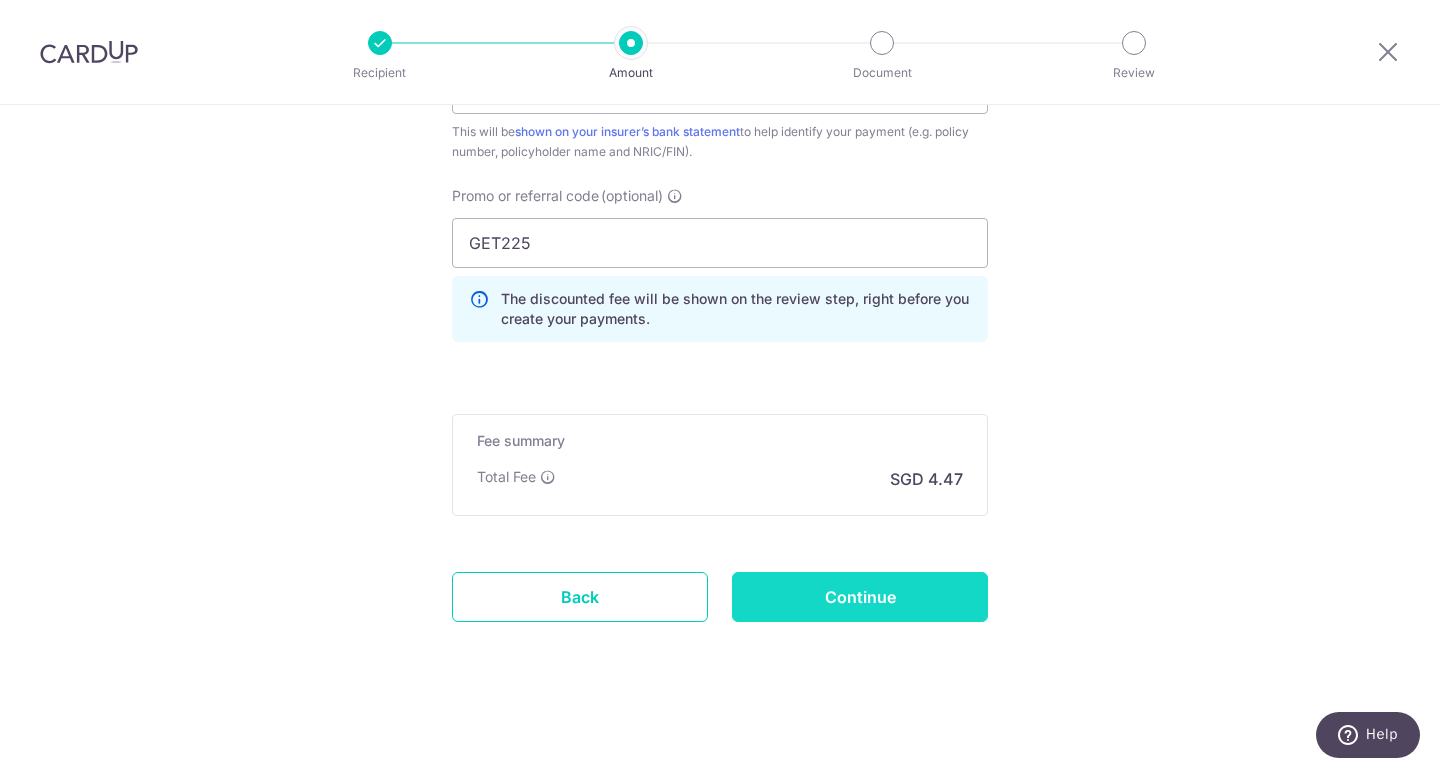 scroll, scrollTop: 1314, scrollLeft: 0, axis: vertical 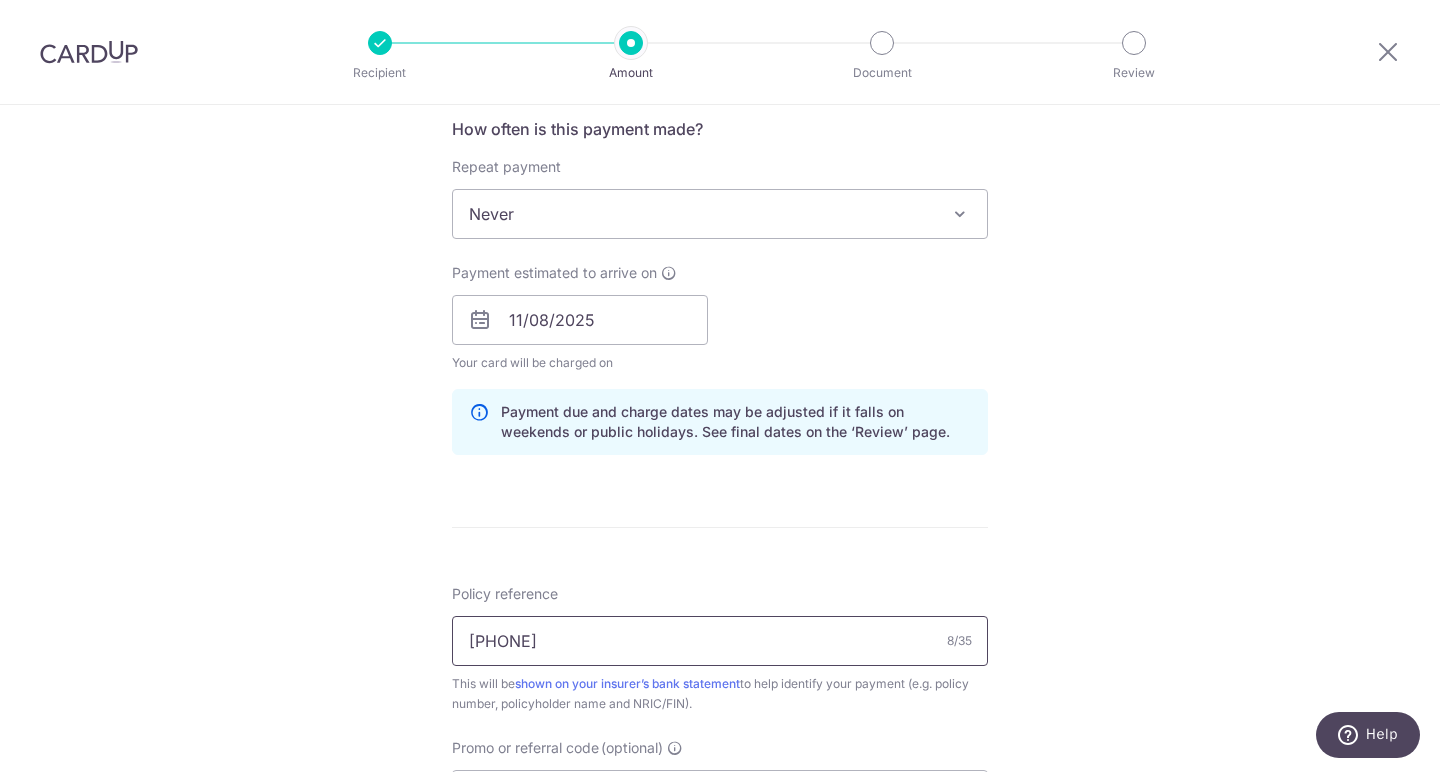 click on "[PHONE]" at bounding box center [720, 641] 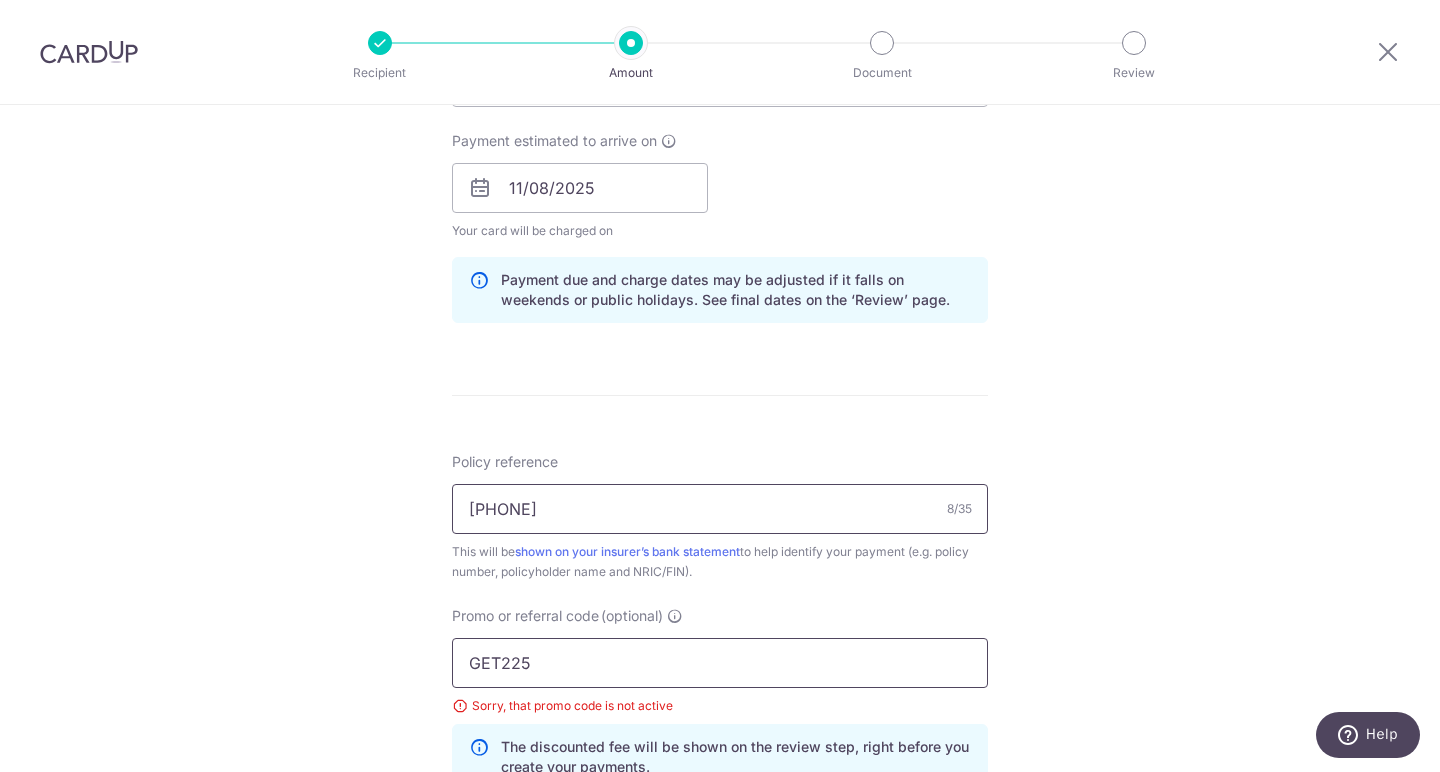 scroll, scrollTop: 917, scrollLeft: 0, axis: vertical 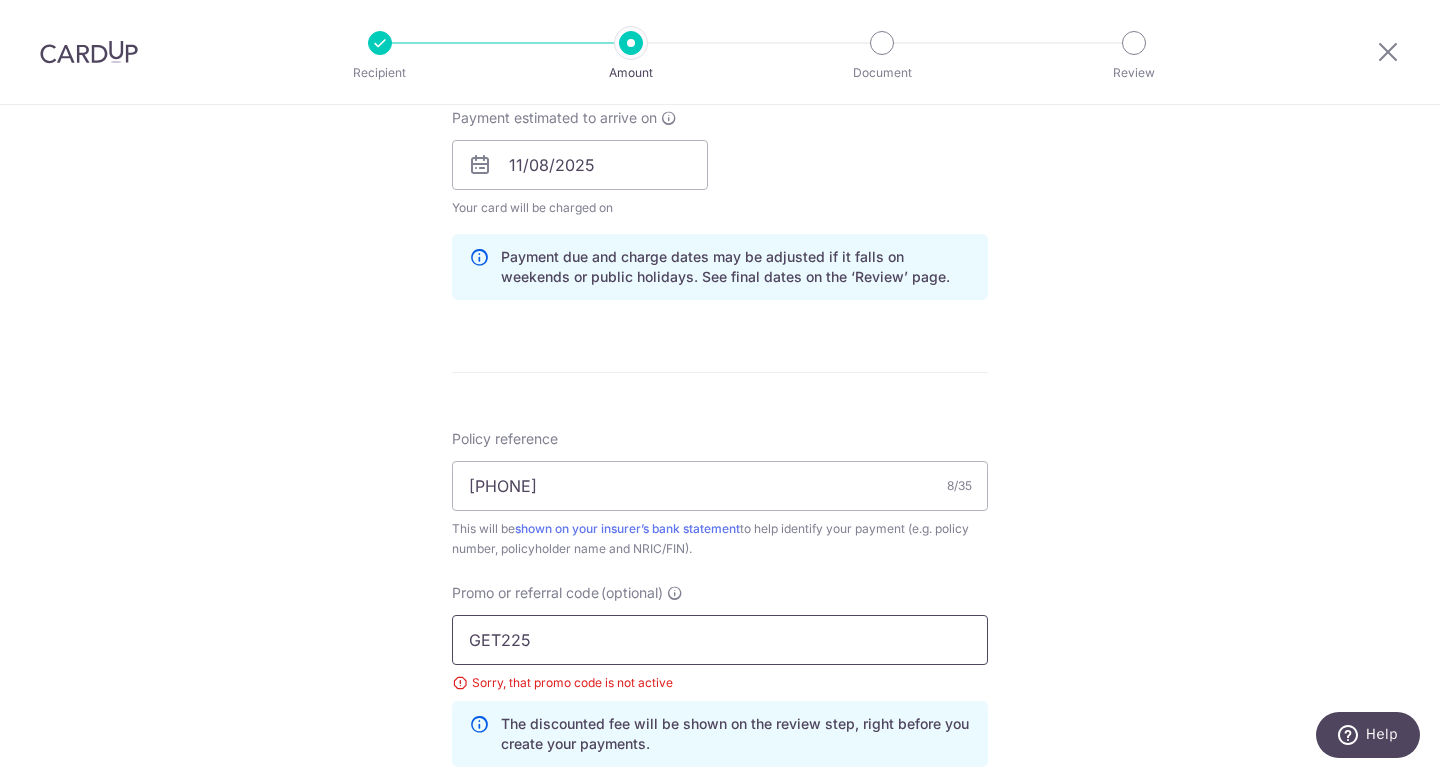 click on "GET225" at bounding box center [720, 640] 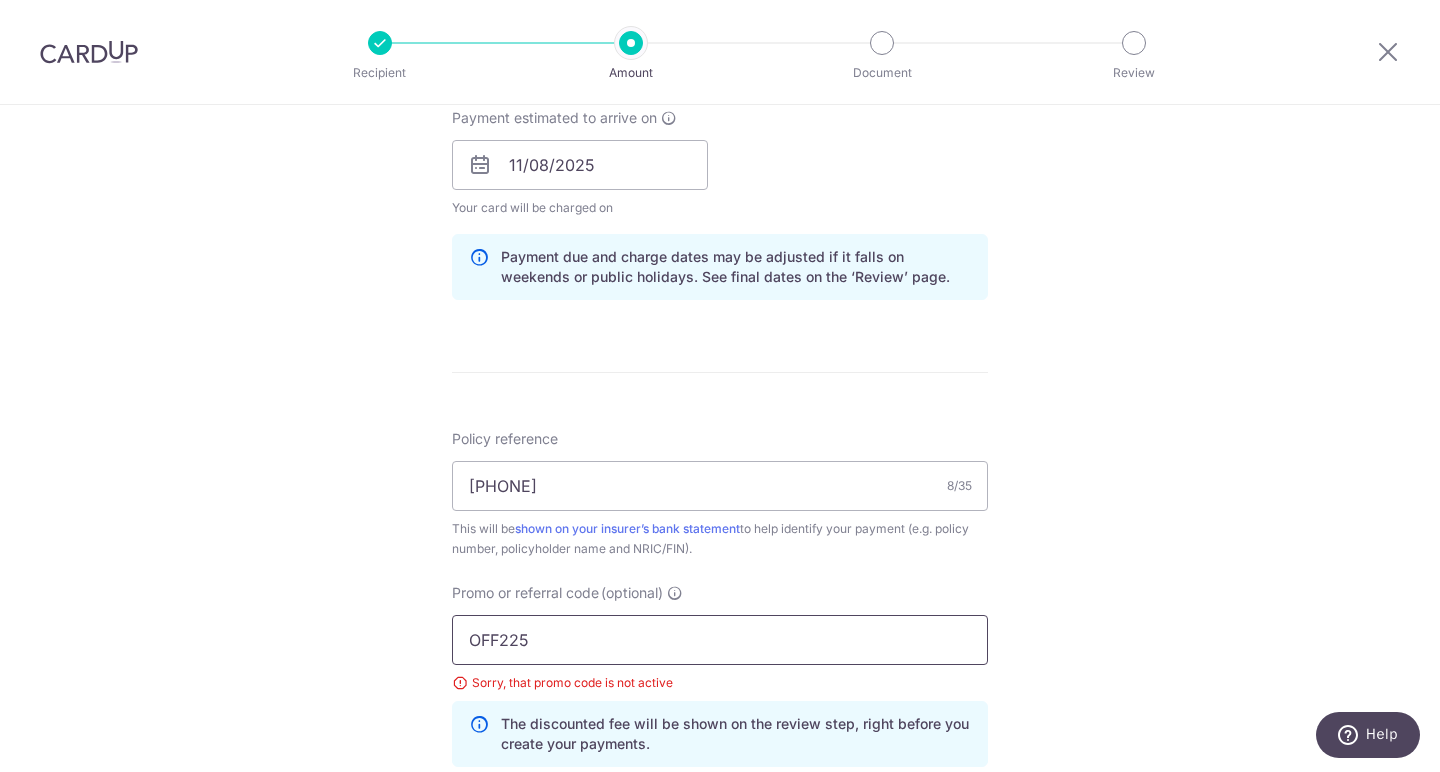 type on "OFF225" 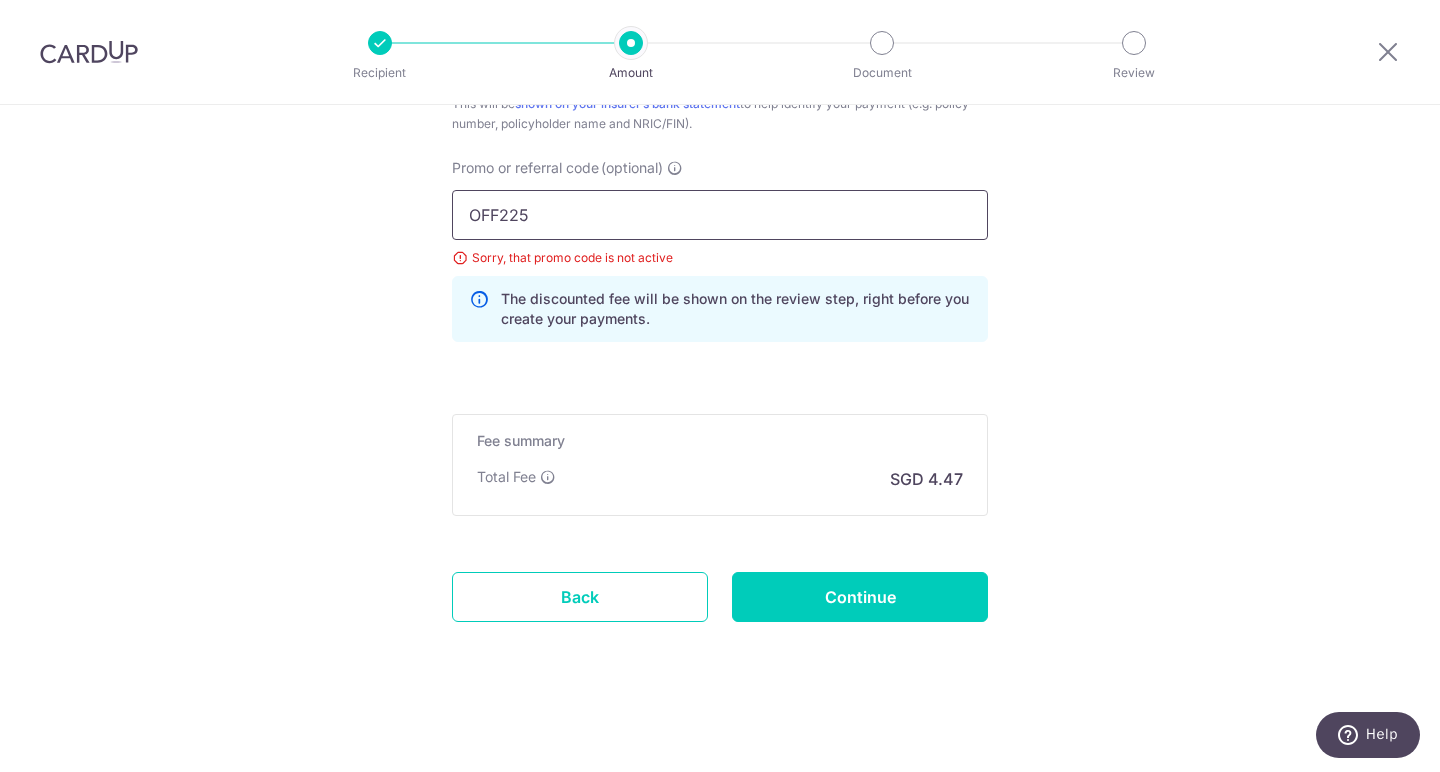 scroll, scrollTop: 1342, scrollLeft: 0, axis: vertical 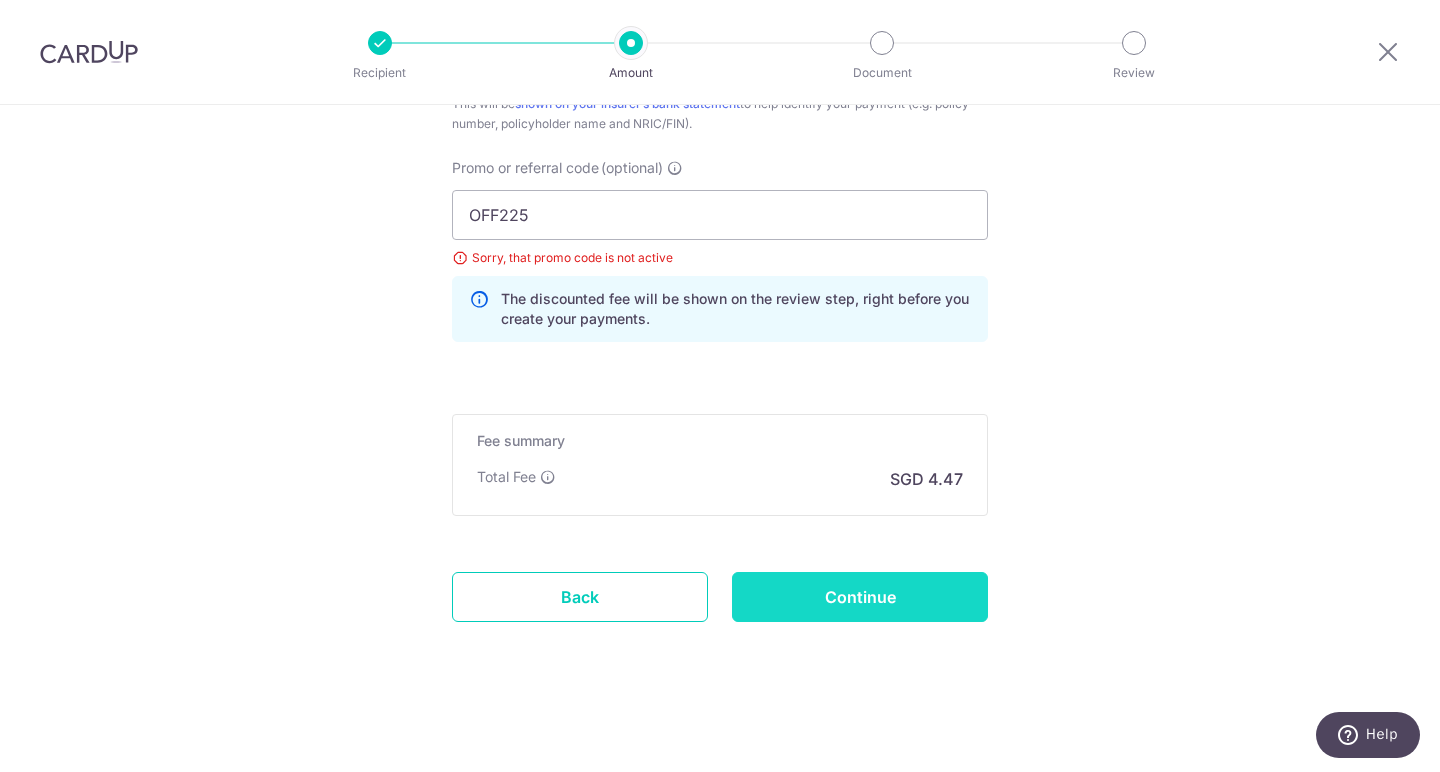 click on "Continue" at bounding box center (860, 597) 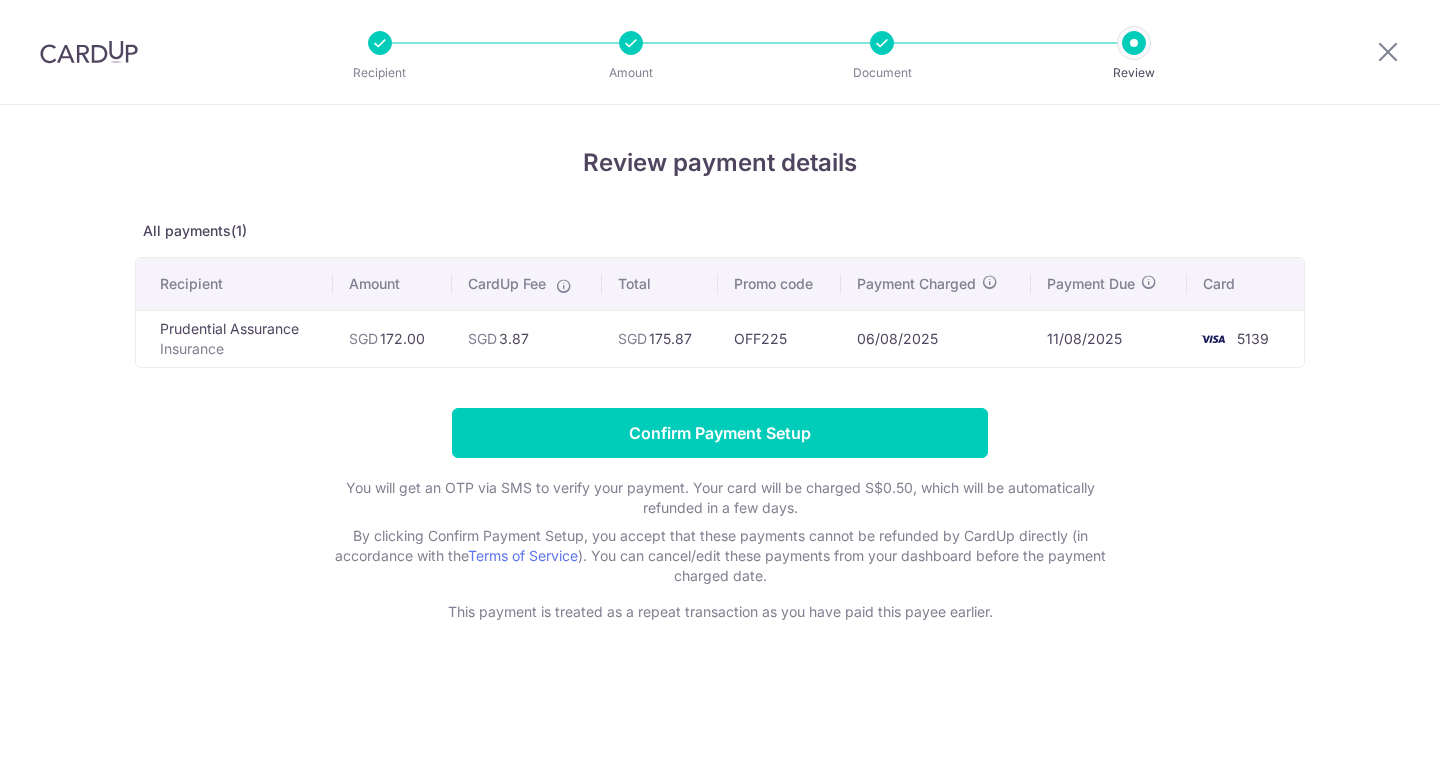 scroll, scrollTop: 0, scrollLeft: 0, axis: both 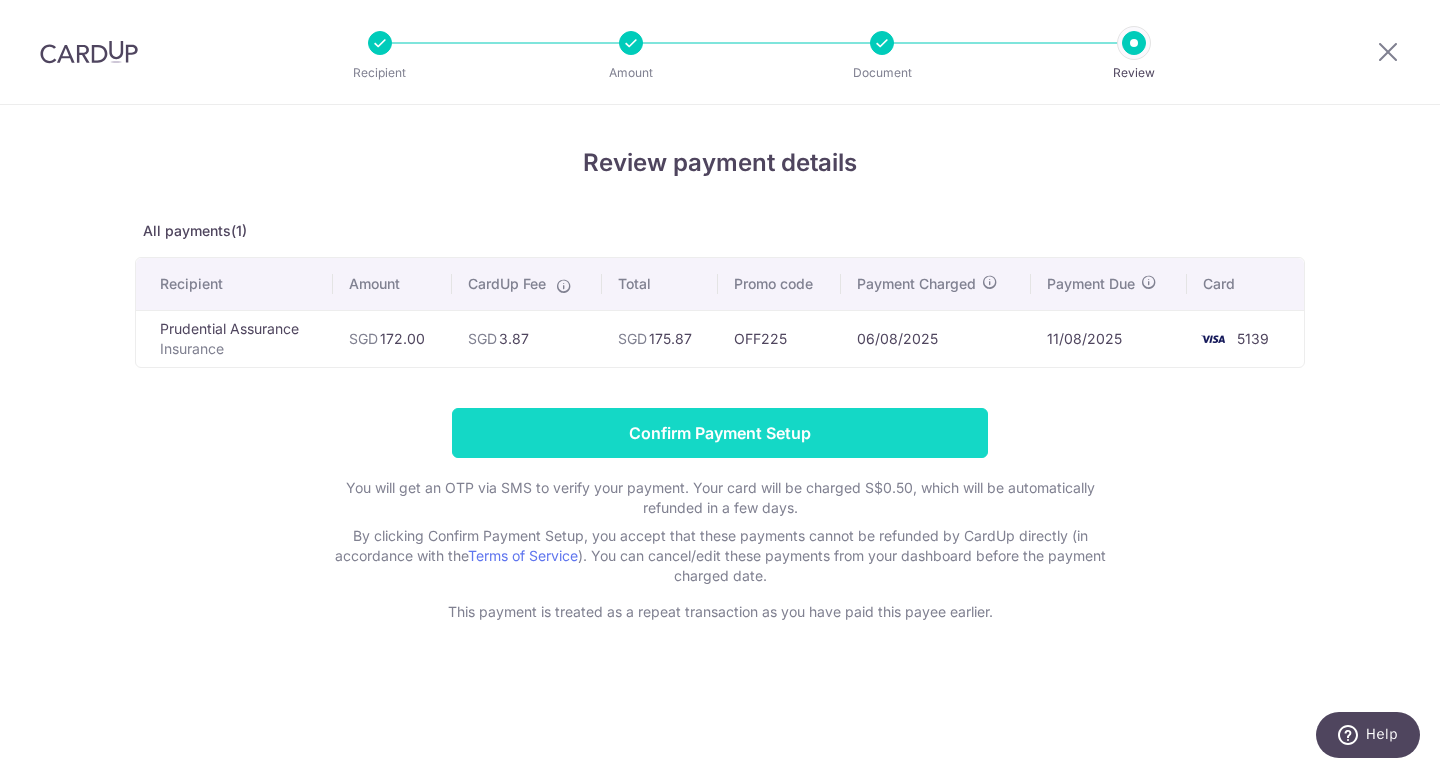 click on "Confirm Payment Setup" at bounding box center (720, 433) 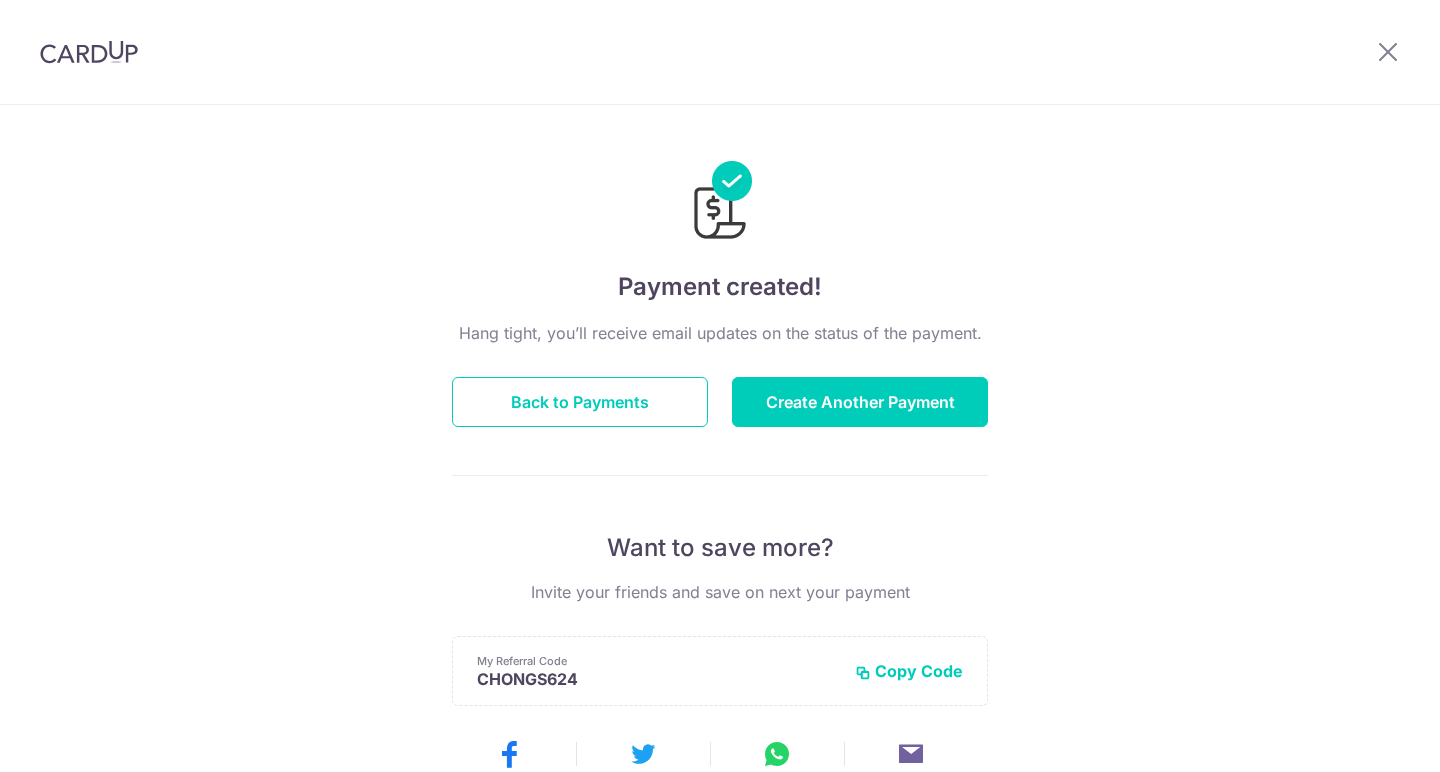 scroll, scrollTop: 0, scrollLeft: 0, axis: both 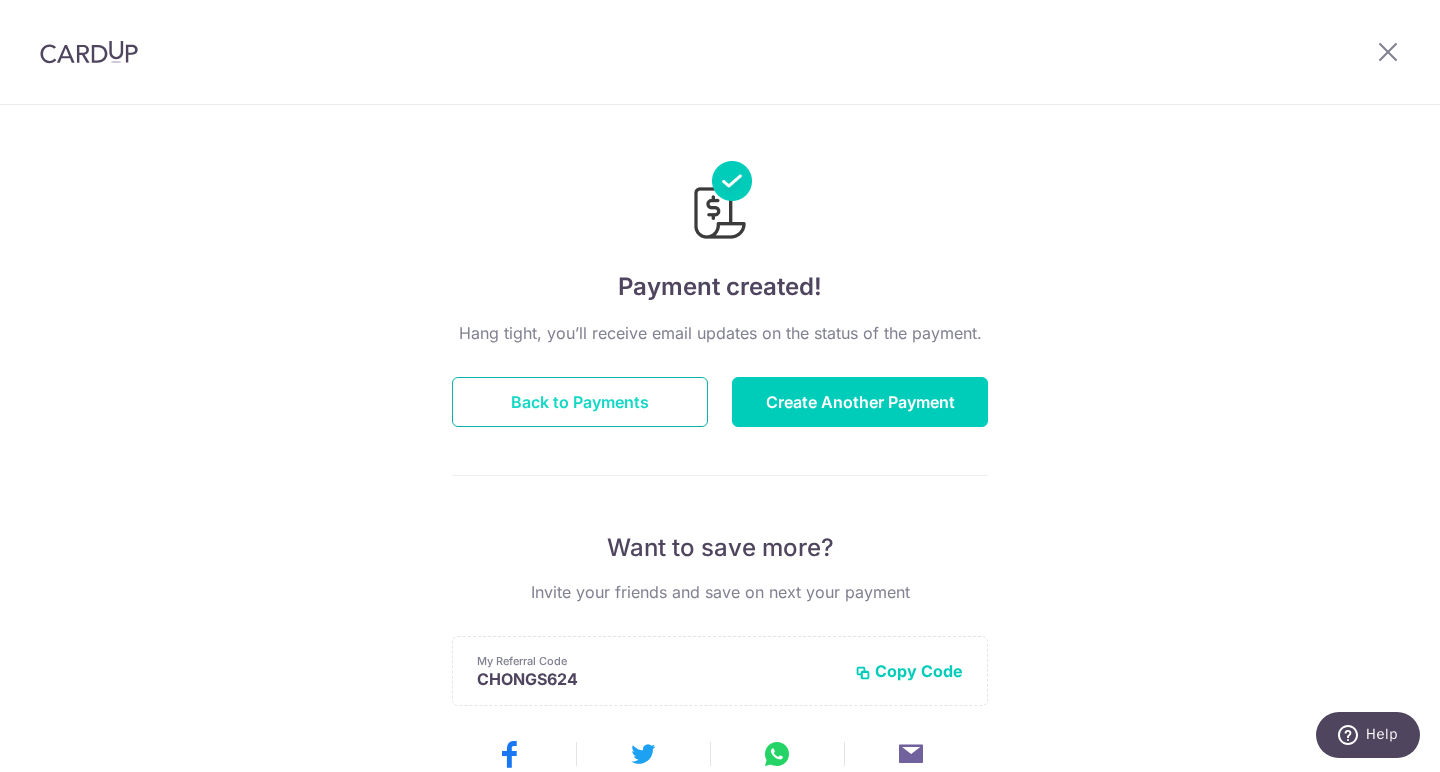 click on "Back to Payments" at bounding box center (580, 402) 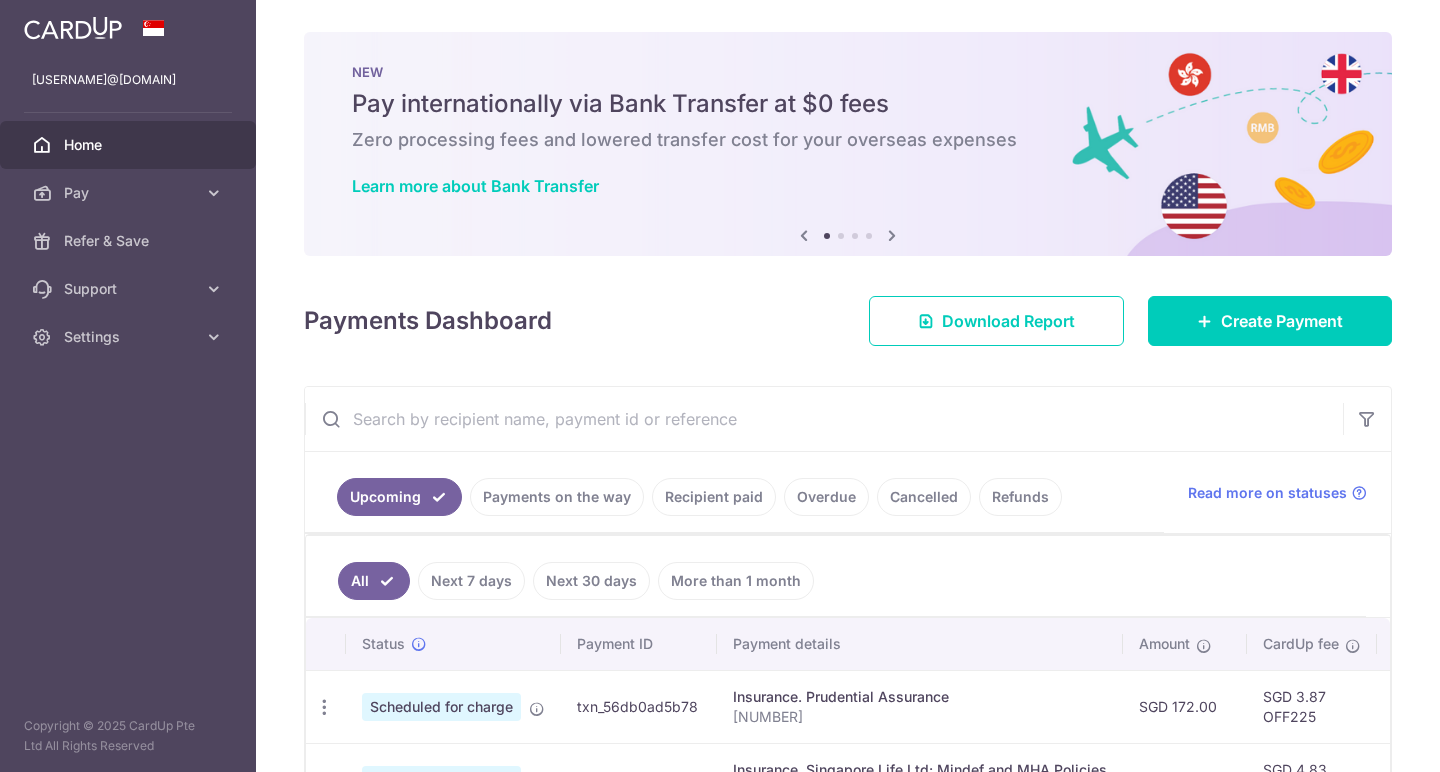 scroll, scrollTop: 0, scrollLeft: 0, axis: both 